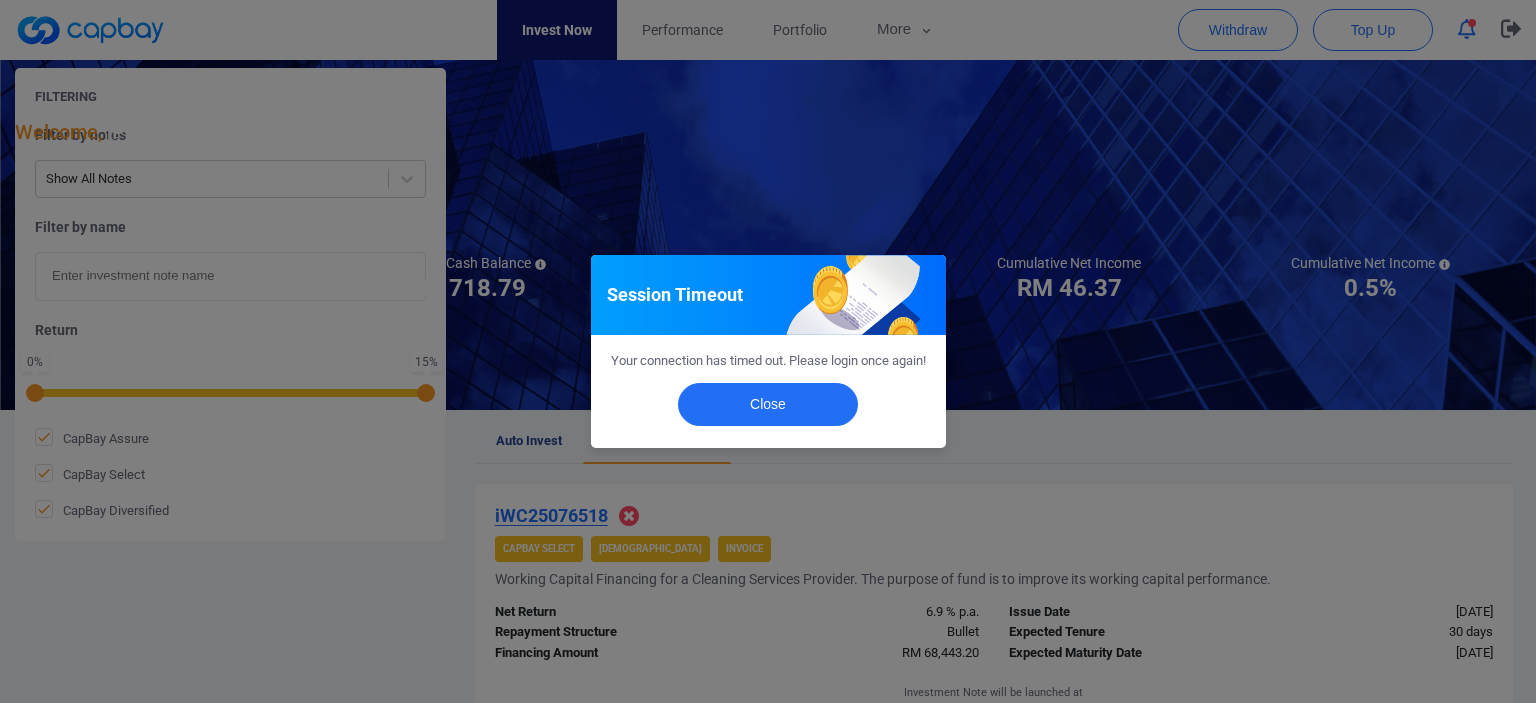scroll, scrollTop: 428, scrollLeft: 0, axis: vertical 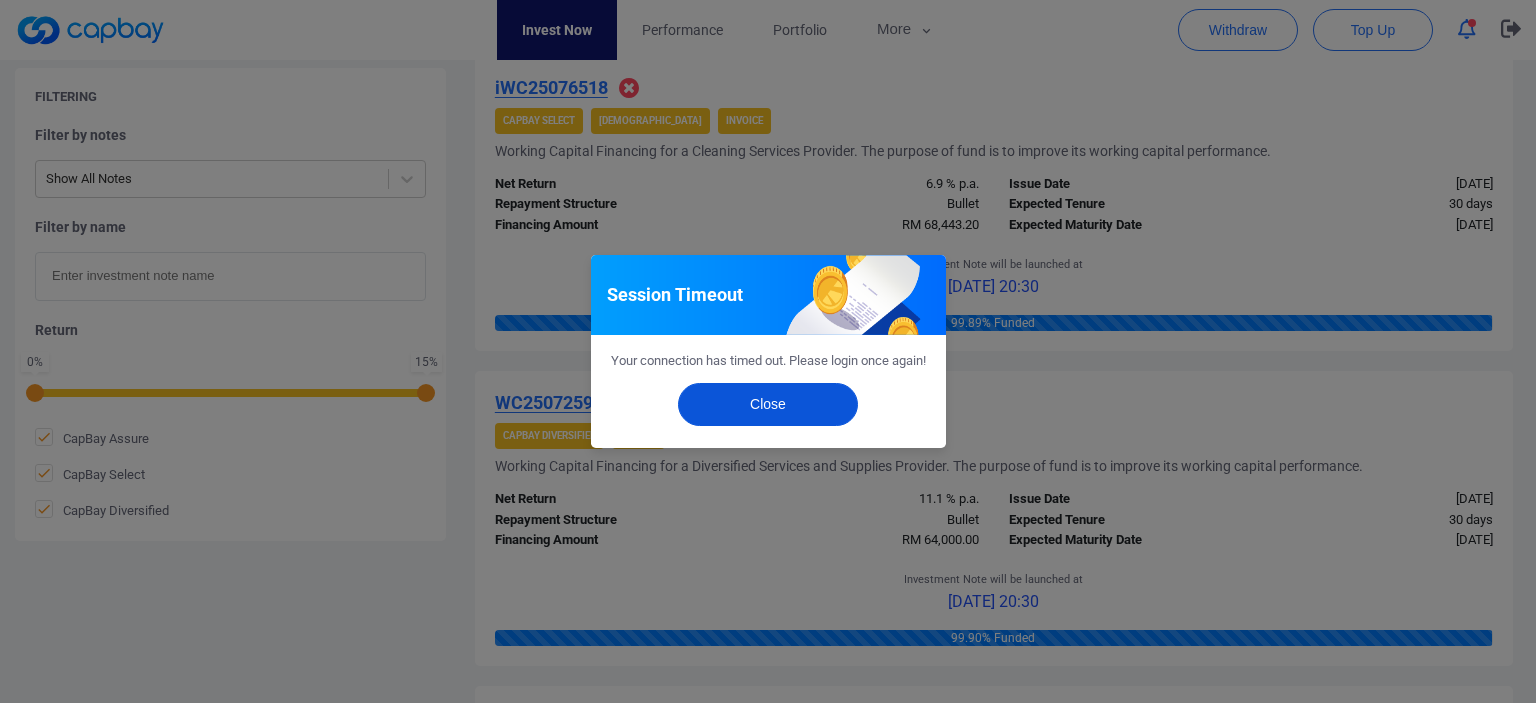 click on "Close" at bounding box center (768, 404) 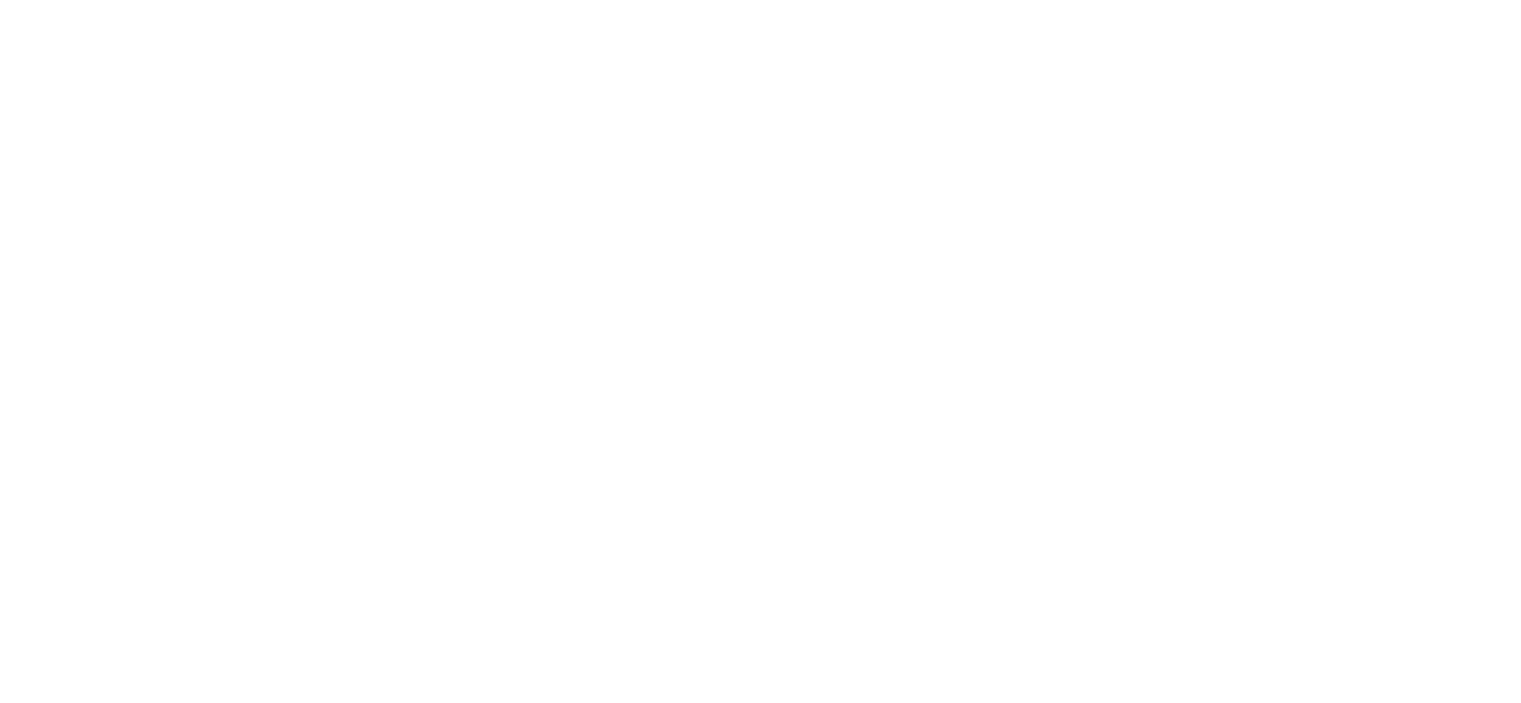 scroll, scrollTop: 0, scrollLeft: 0, axis: both 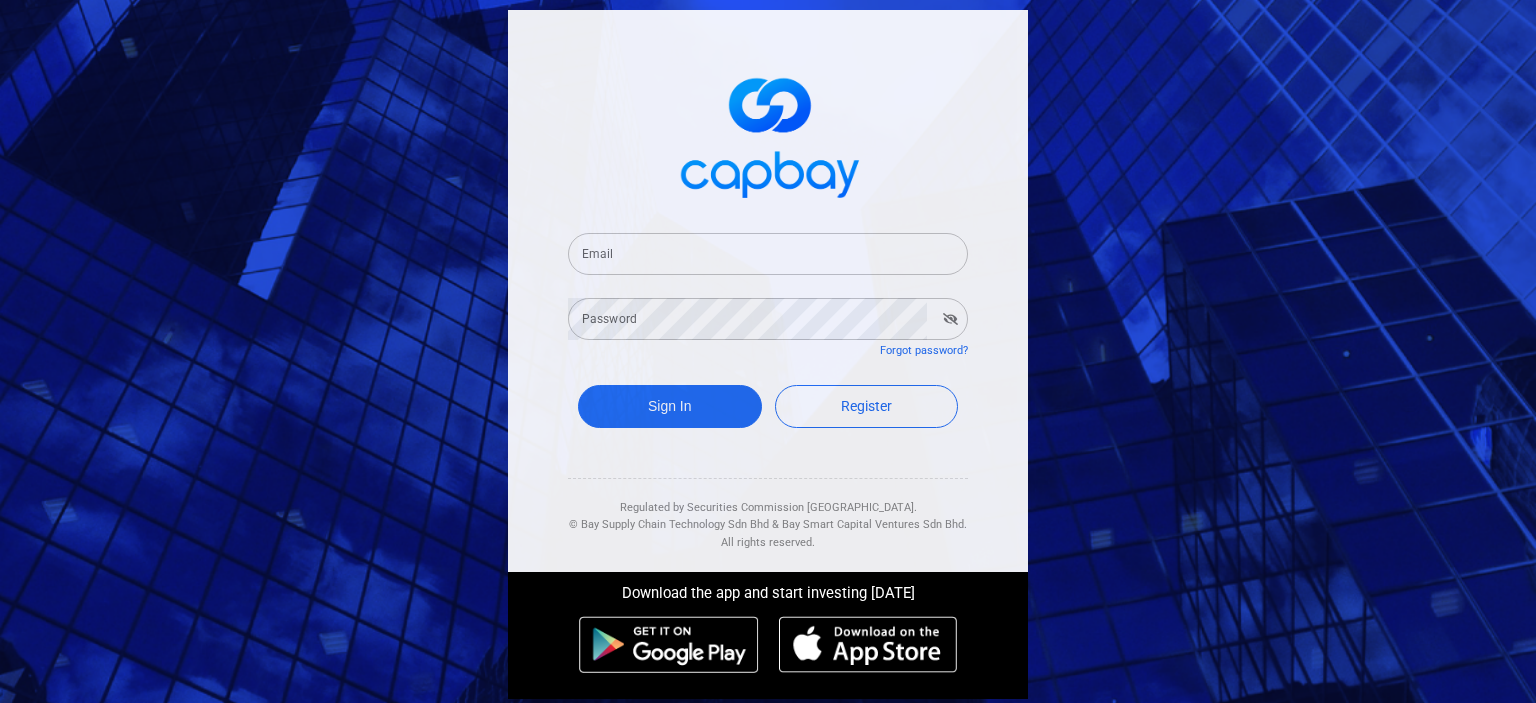 click on "Email" at bounding box center [768, 254] 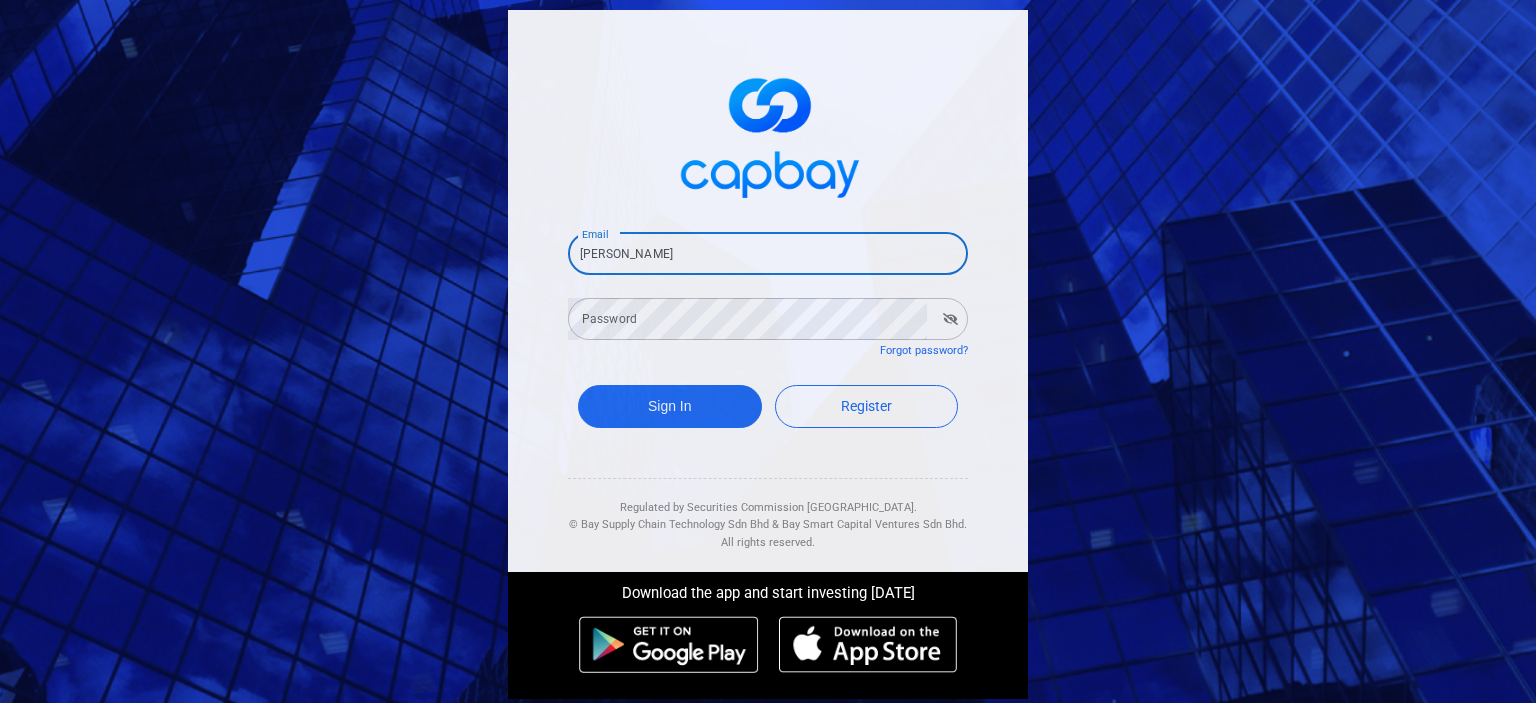 click on "nichol" at bounding box center [768, 254] 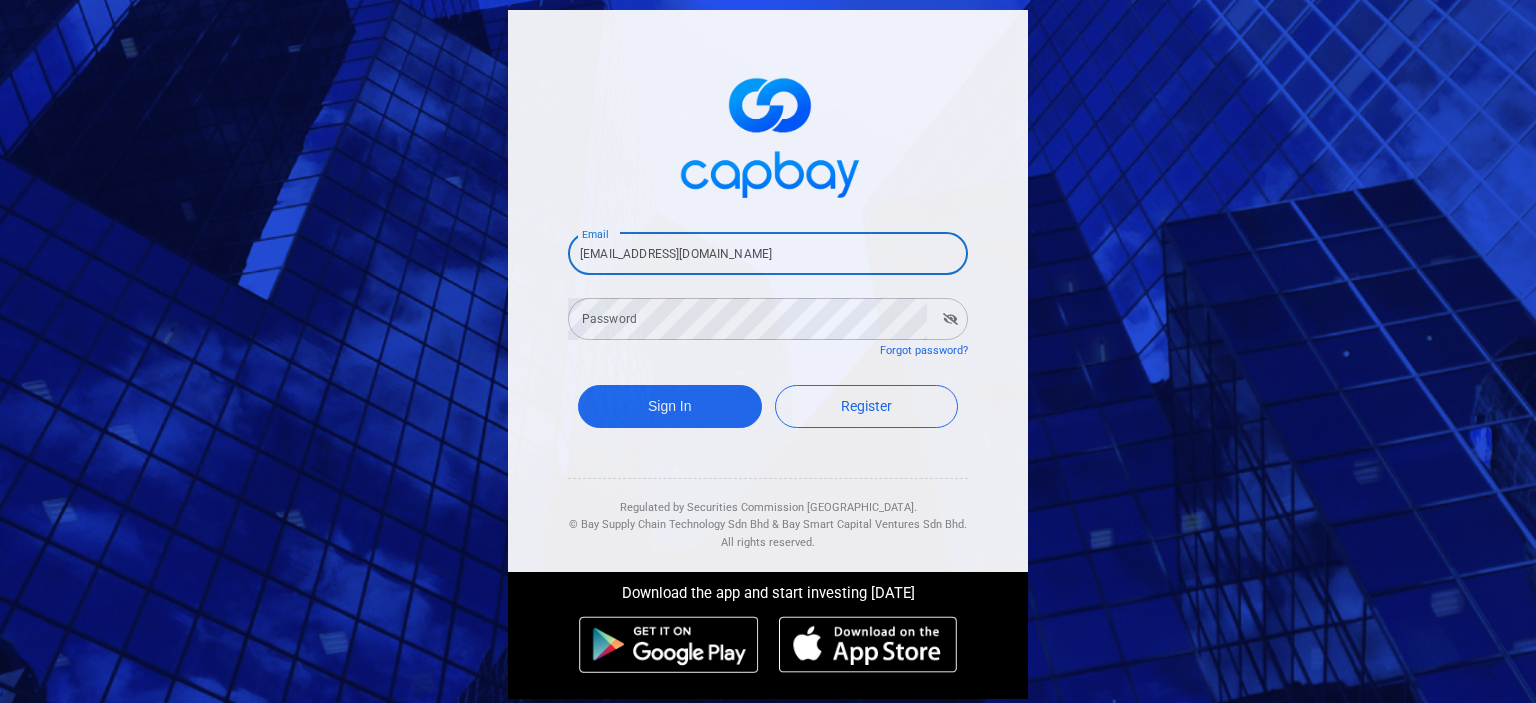 type on "nicholaslkj.inspire@gmail.com" 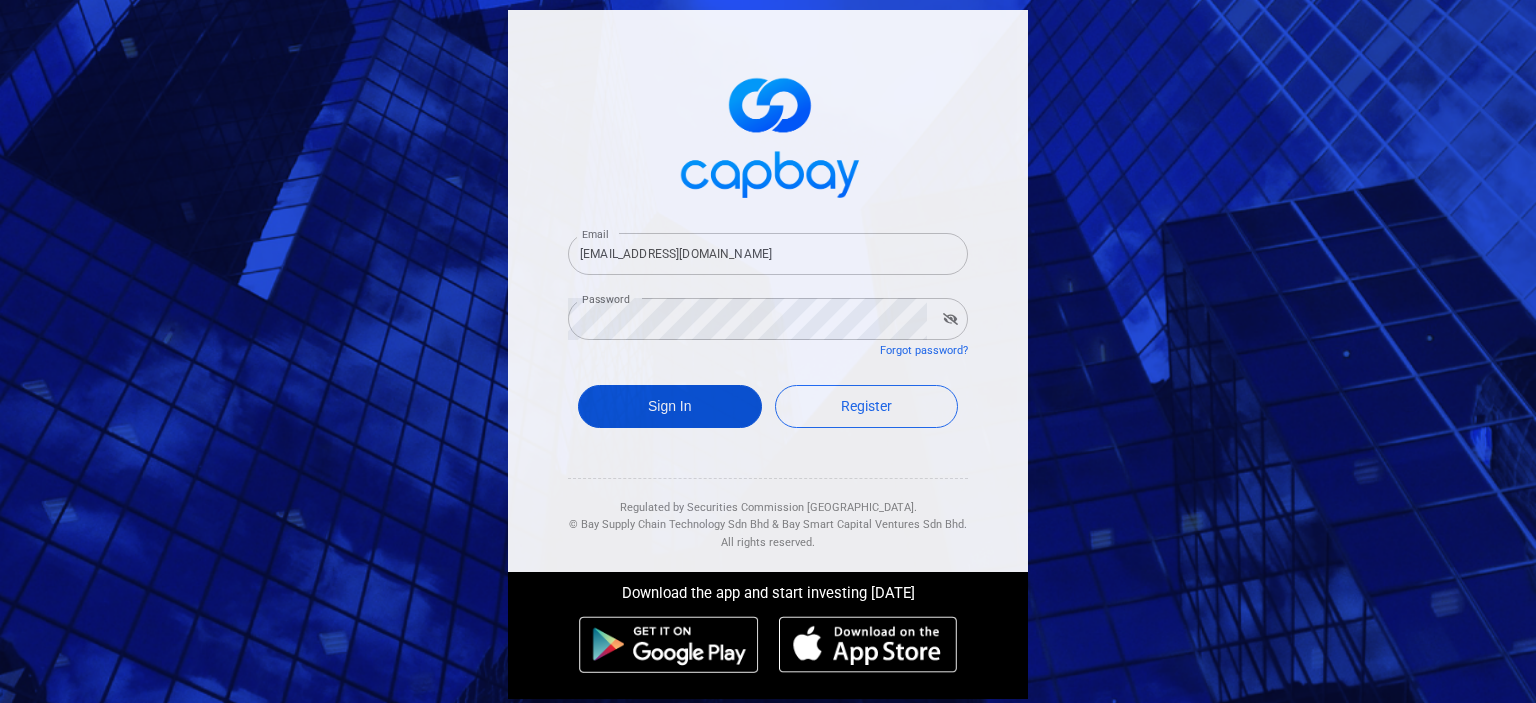 click on "Sign In" at bounding box center [670, 406] 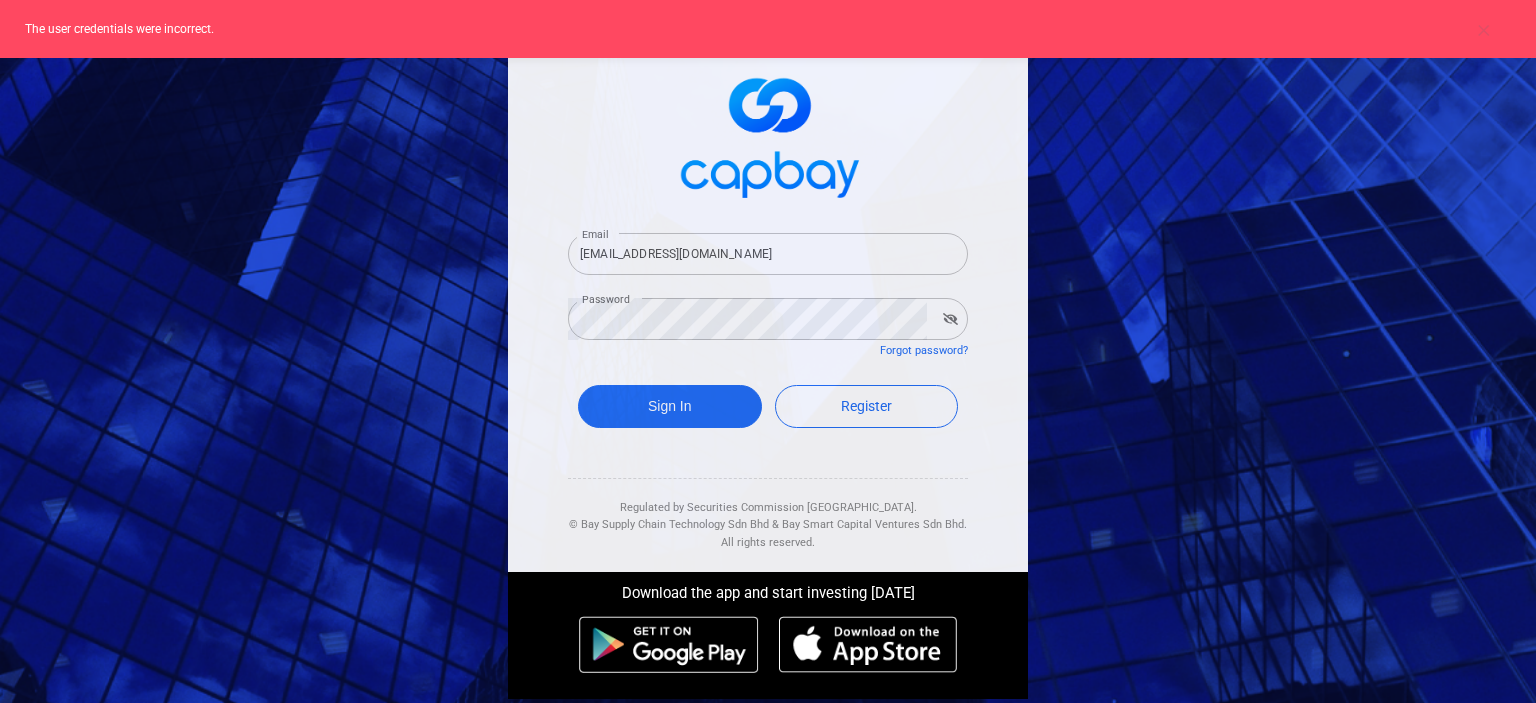 click 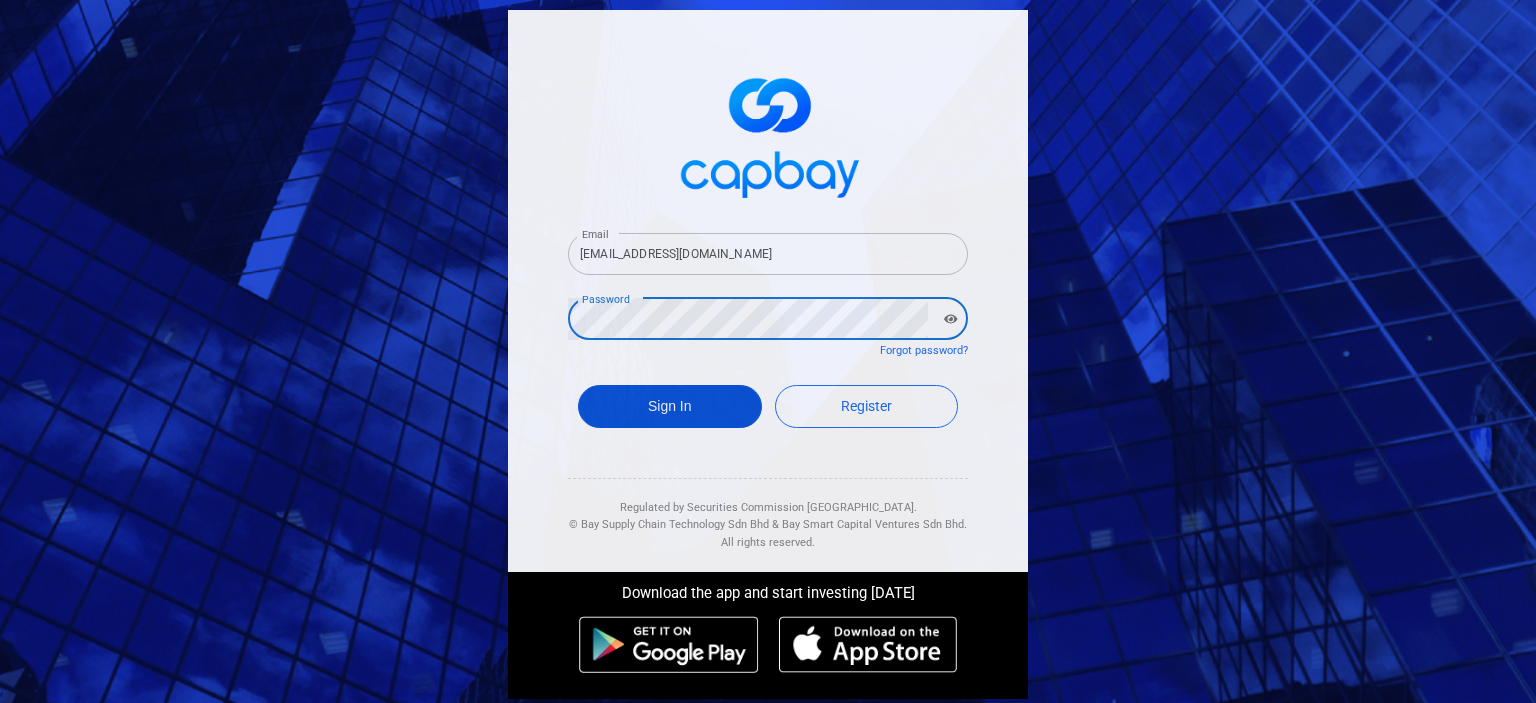 click on "Sign In" at bounding box center (670, 406) 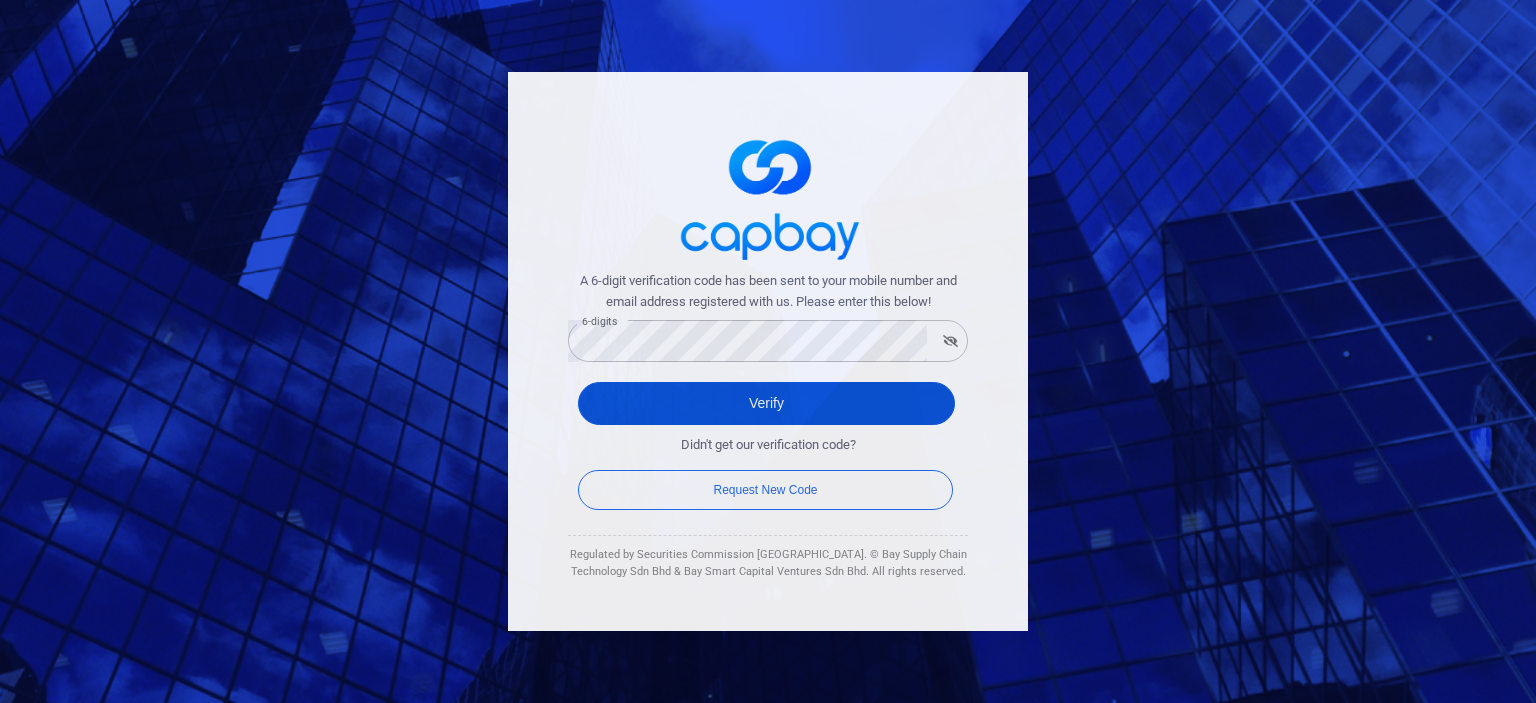 click on "Verify" at bounding box center (766, 403) 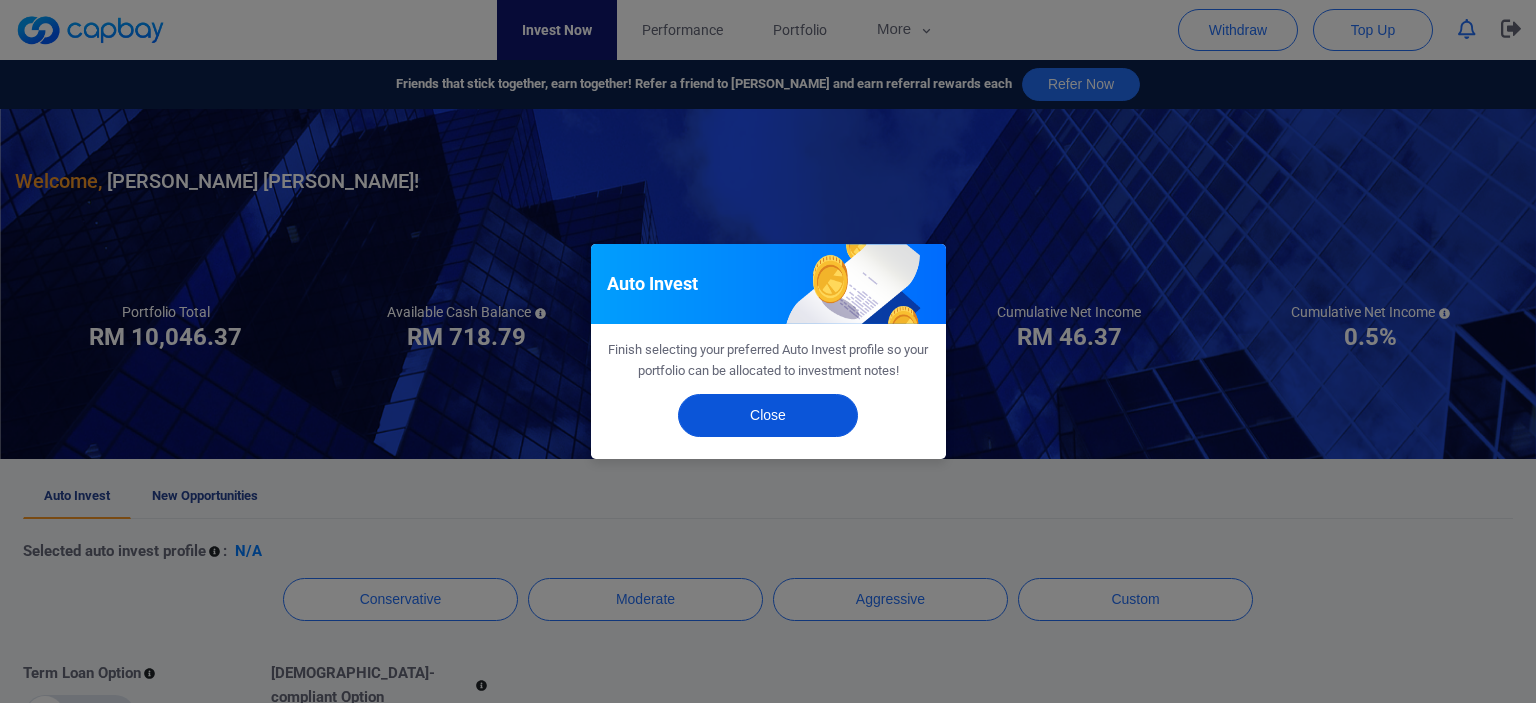 click on "Close" at bounding box center (768, 415) 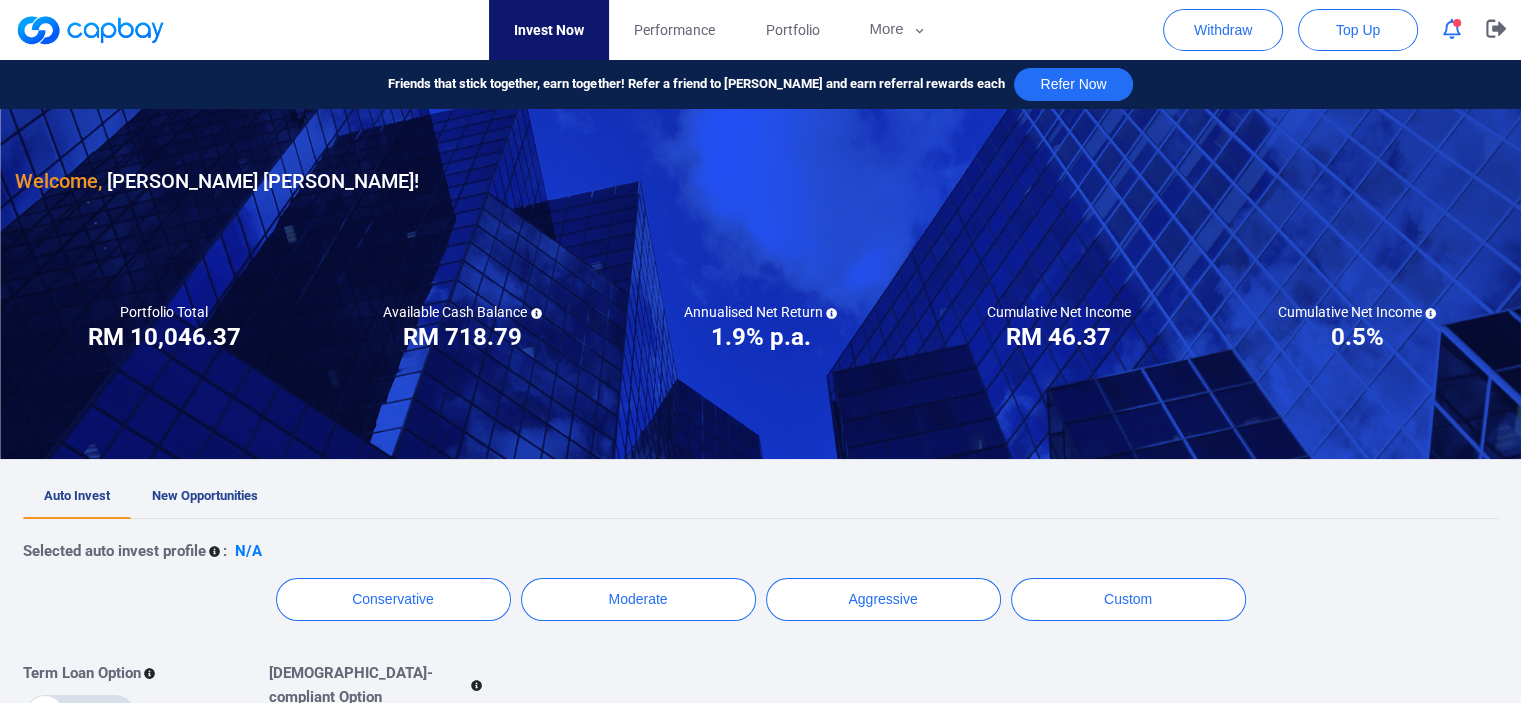 click on "New Opportunities" at bounding box center [205, 495] 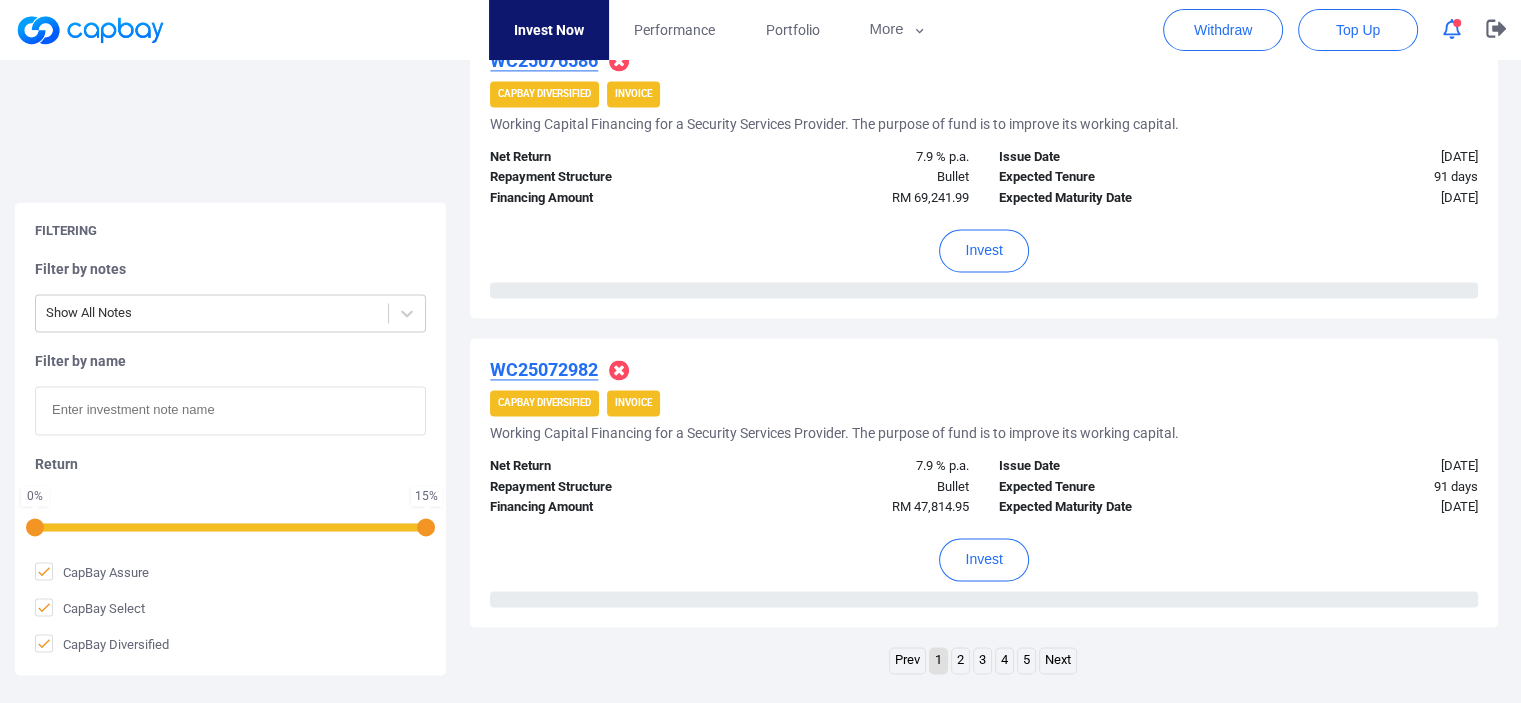 scroll, scrollTop: 3350, scrollLeft: 0, axis: vertical 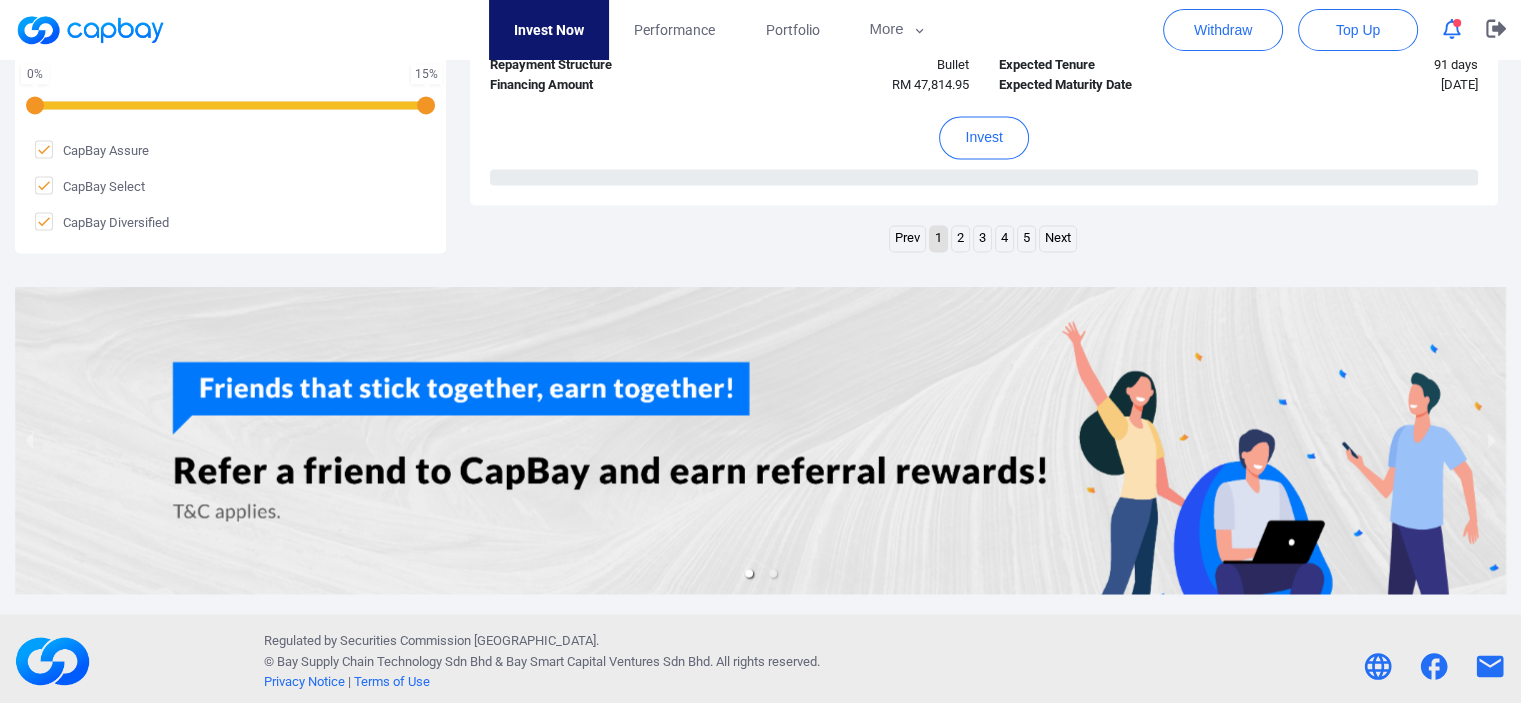 click on "5" at bounding box center [1026, 238] 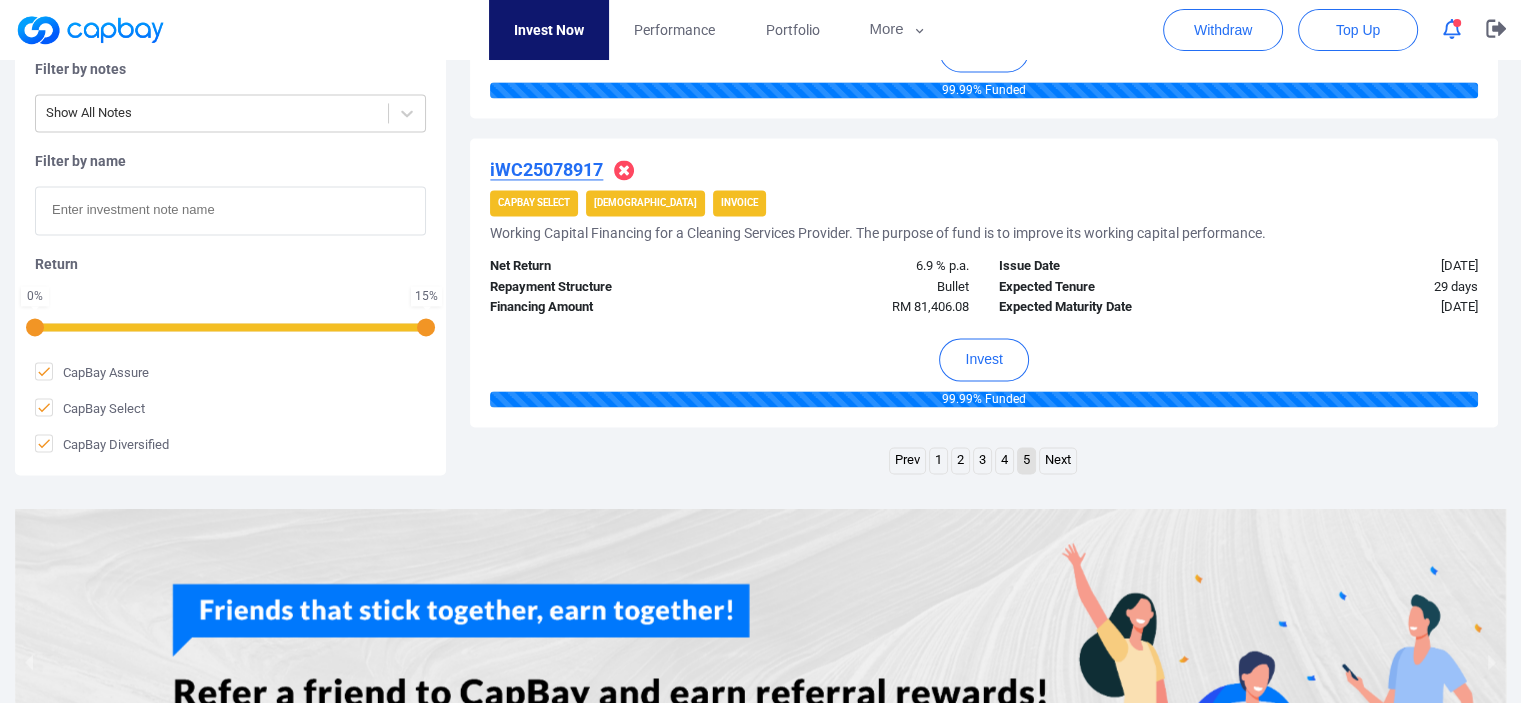 scroll, scrollTop: 3128, scrollLeft: 0, axis: vertical 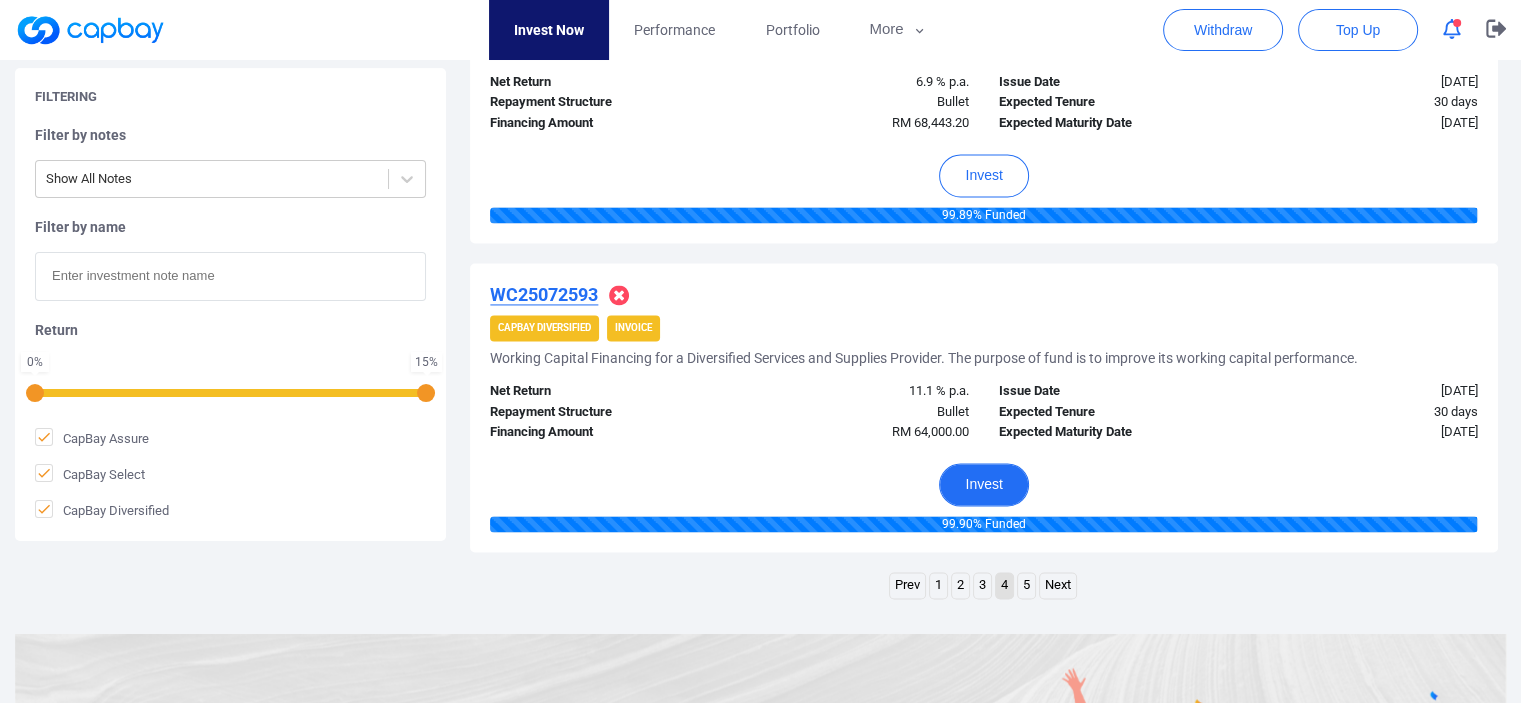 click on "Invest" at bounding box center [983, 484] 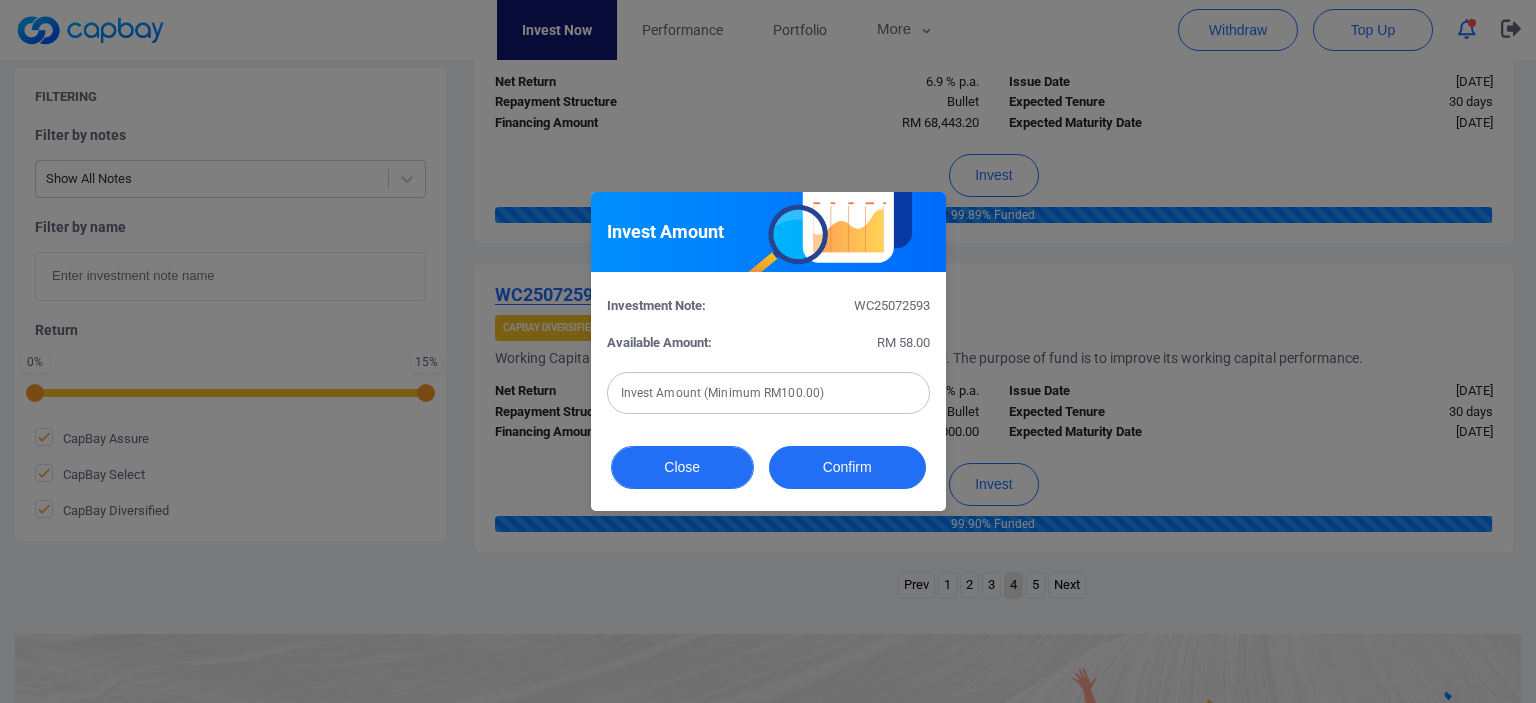 click on "Close" at bounding box center (682, 467) 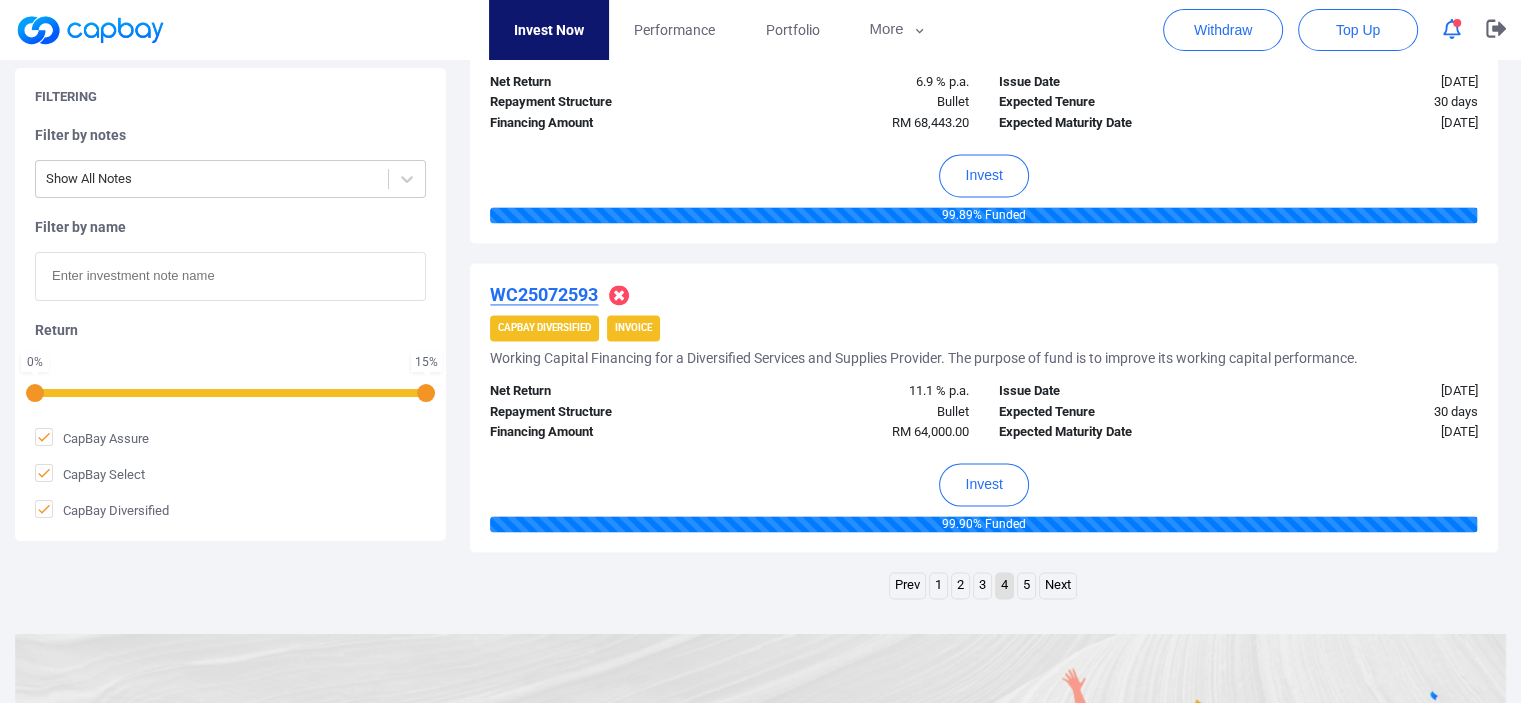 click on "2" at bounding box center (960, 585) 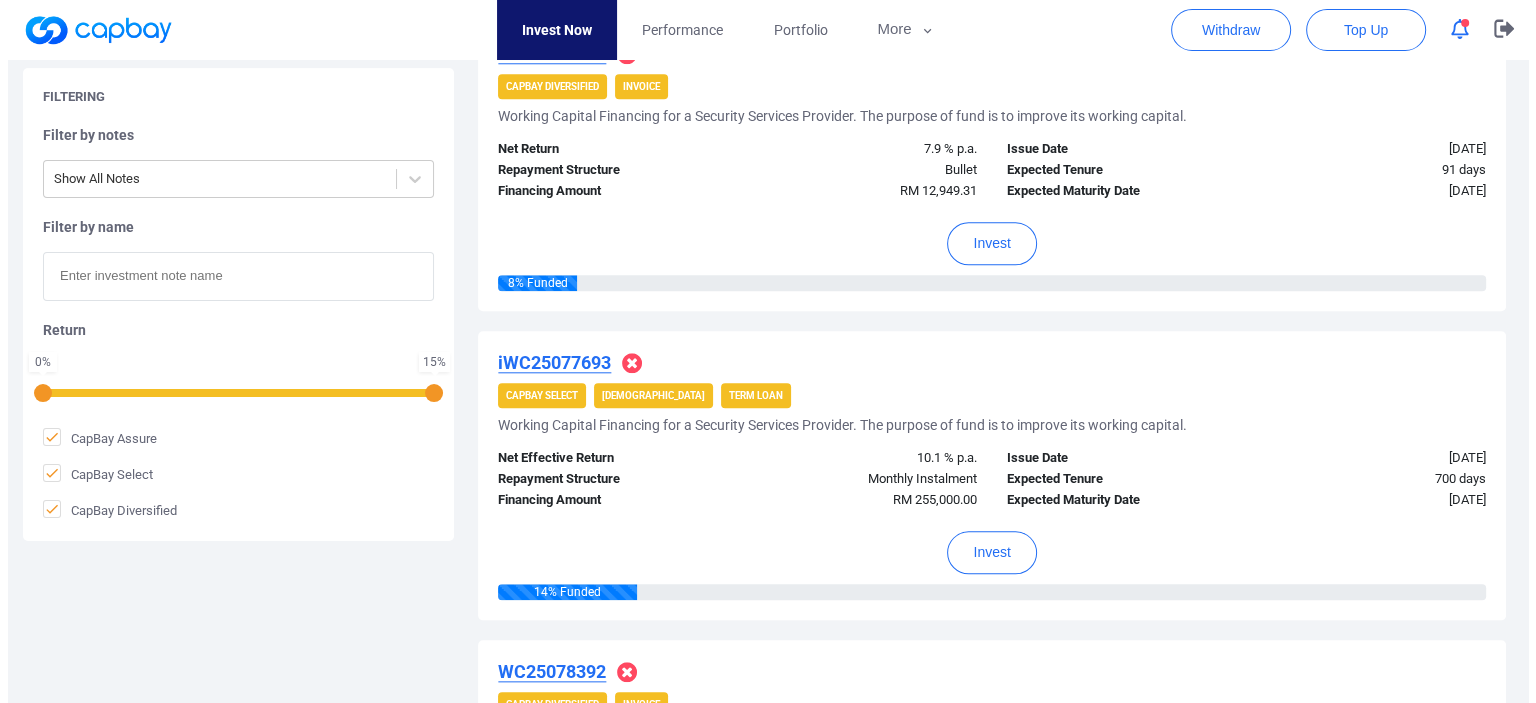 scroll, scrollTop: 2008, scrollLeft: 0, axis: vertical 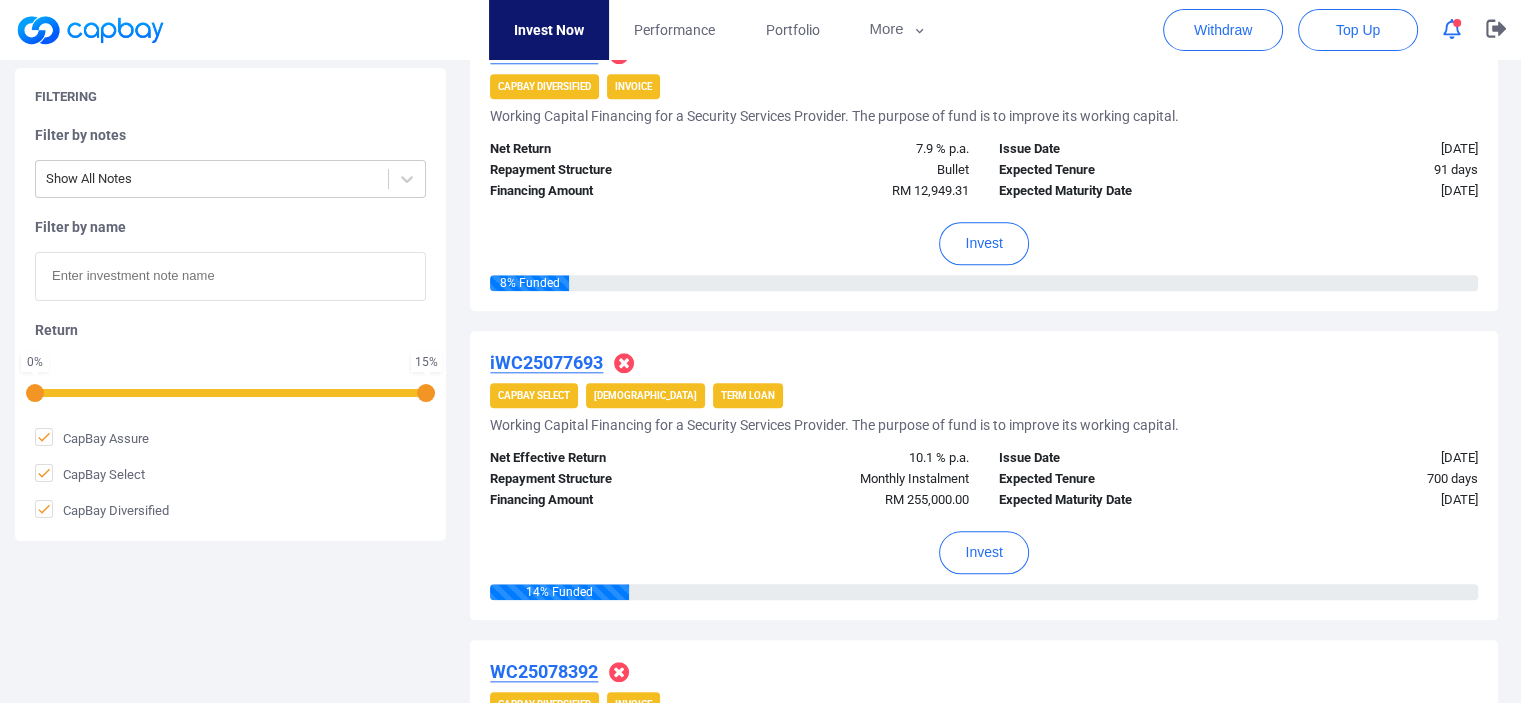 click on "iWC25077693" at bounding box center (546, 362) 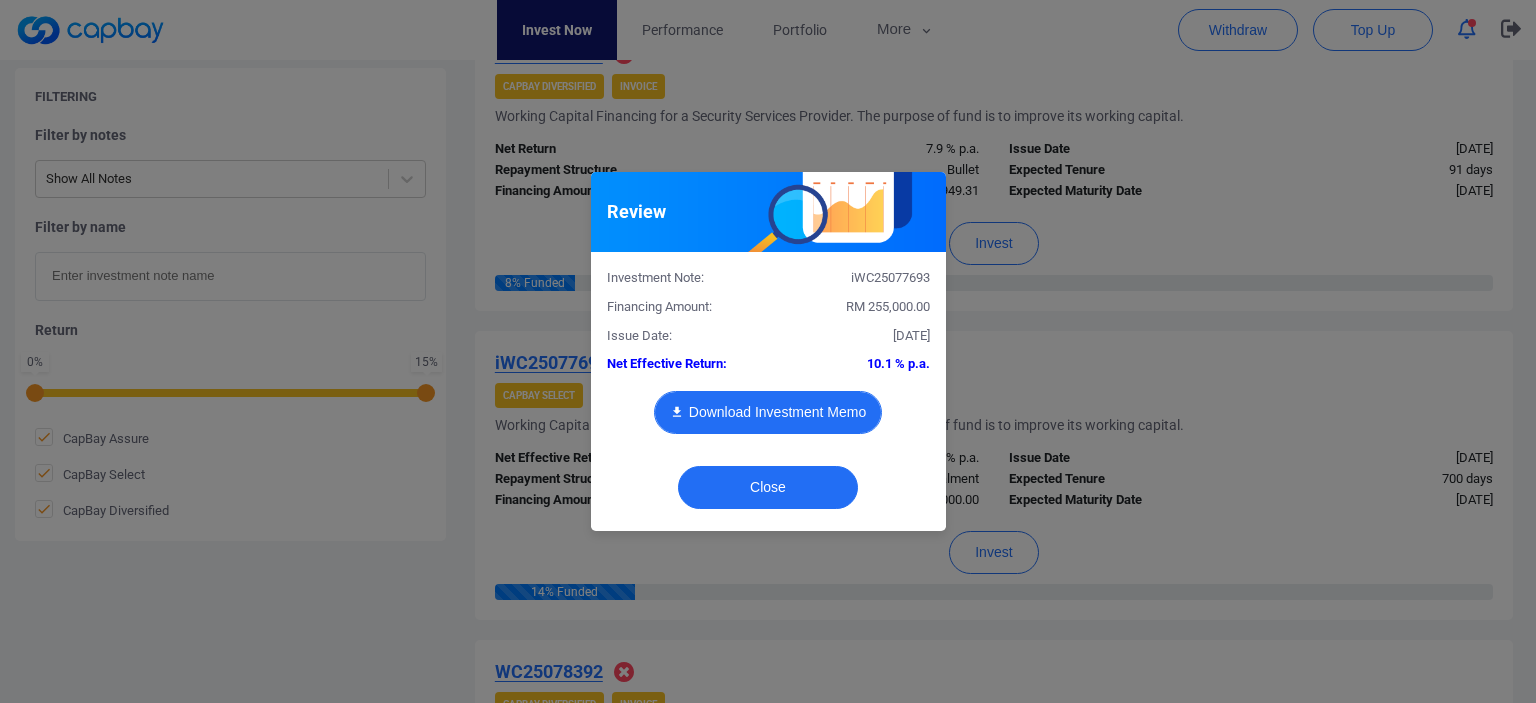 click on "Download Investment Memo" at bounding box center (768, 412) 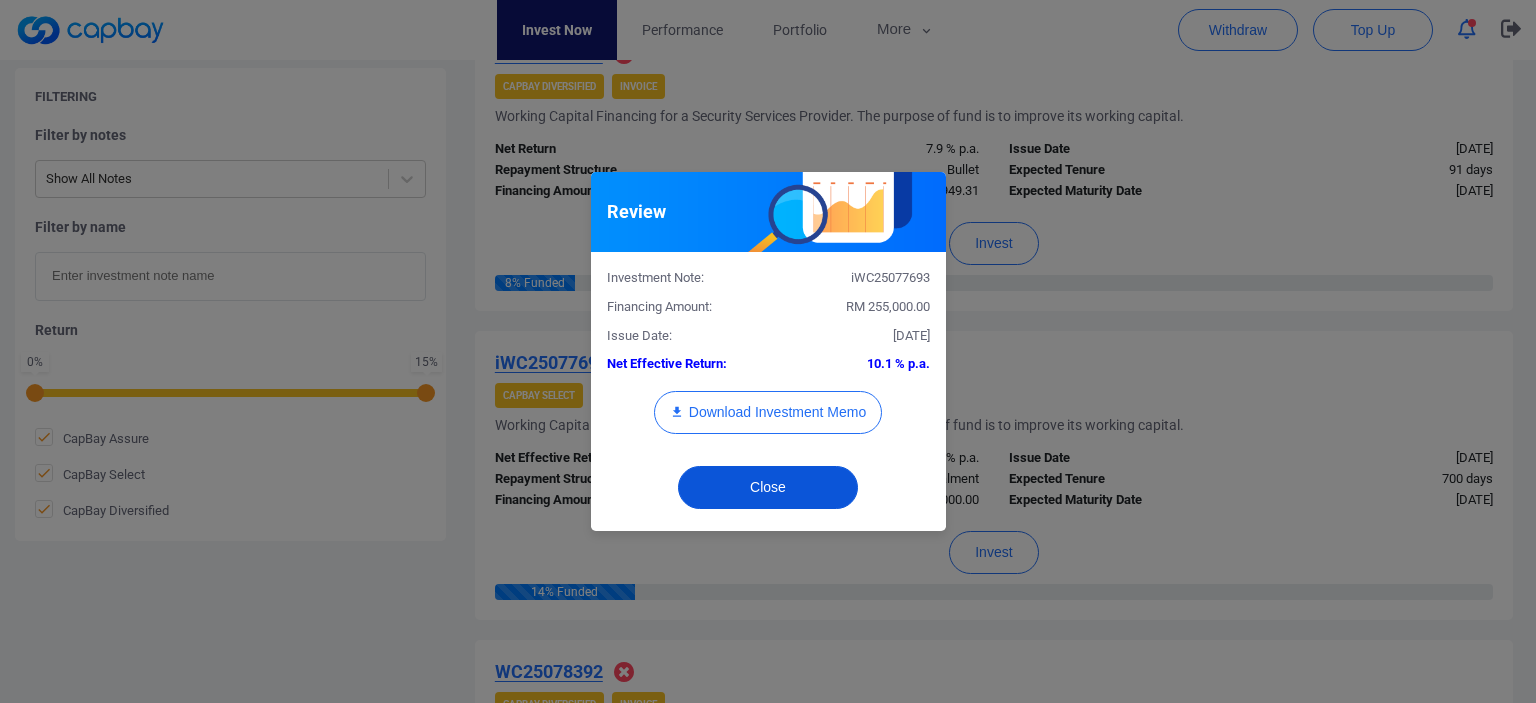 click on "Close" at bounding box center (768, 487) 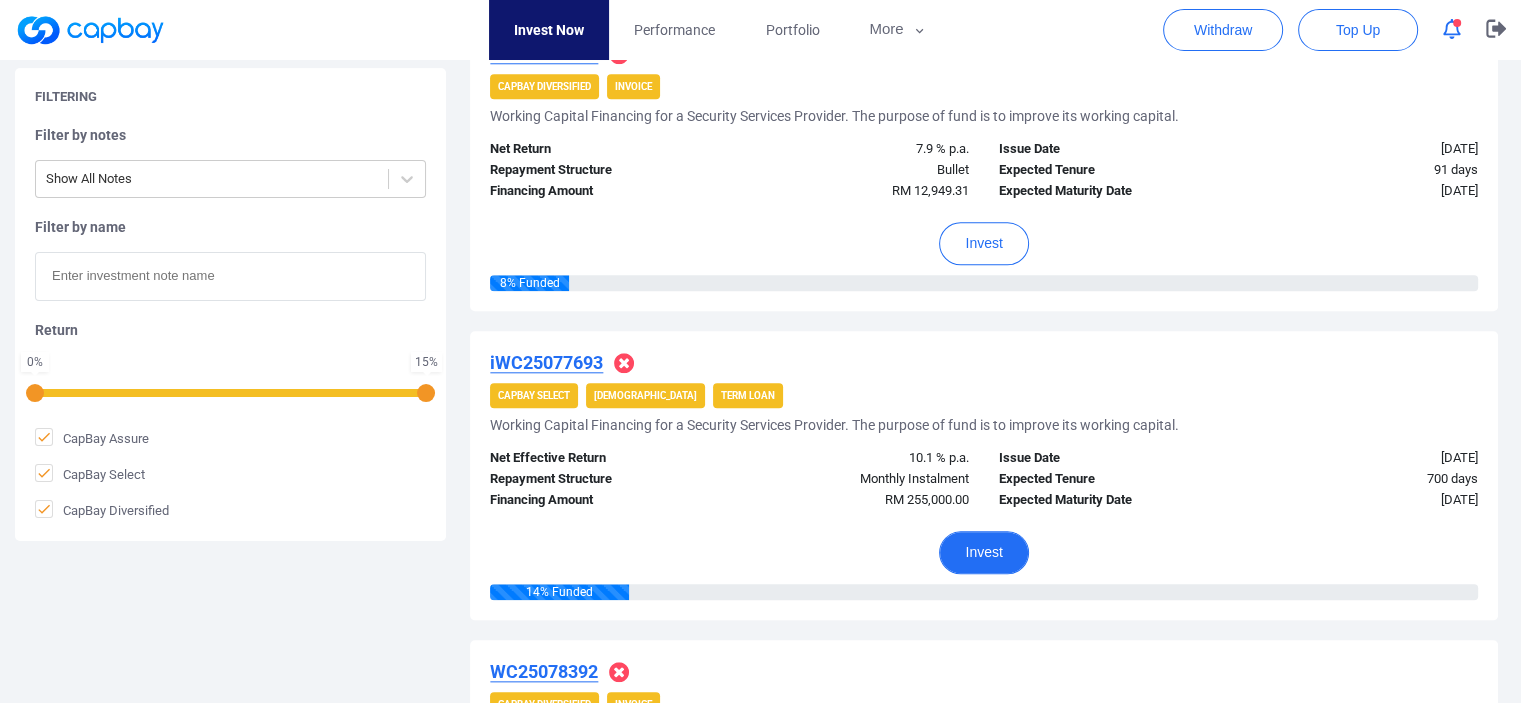 click on "Invest" at bounding box center (983, 552) 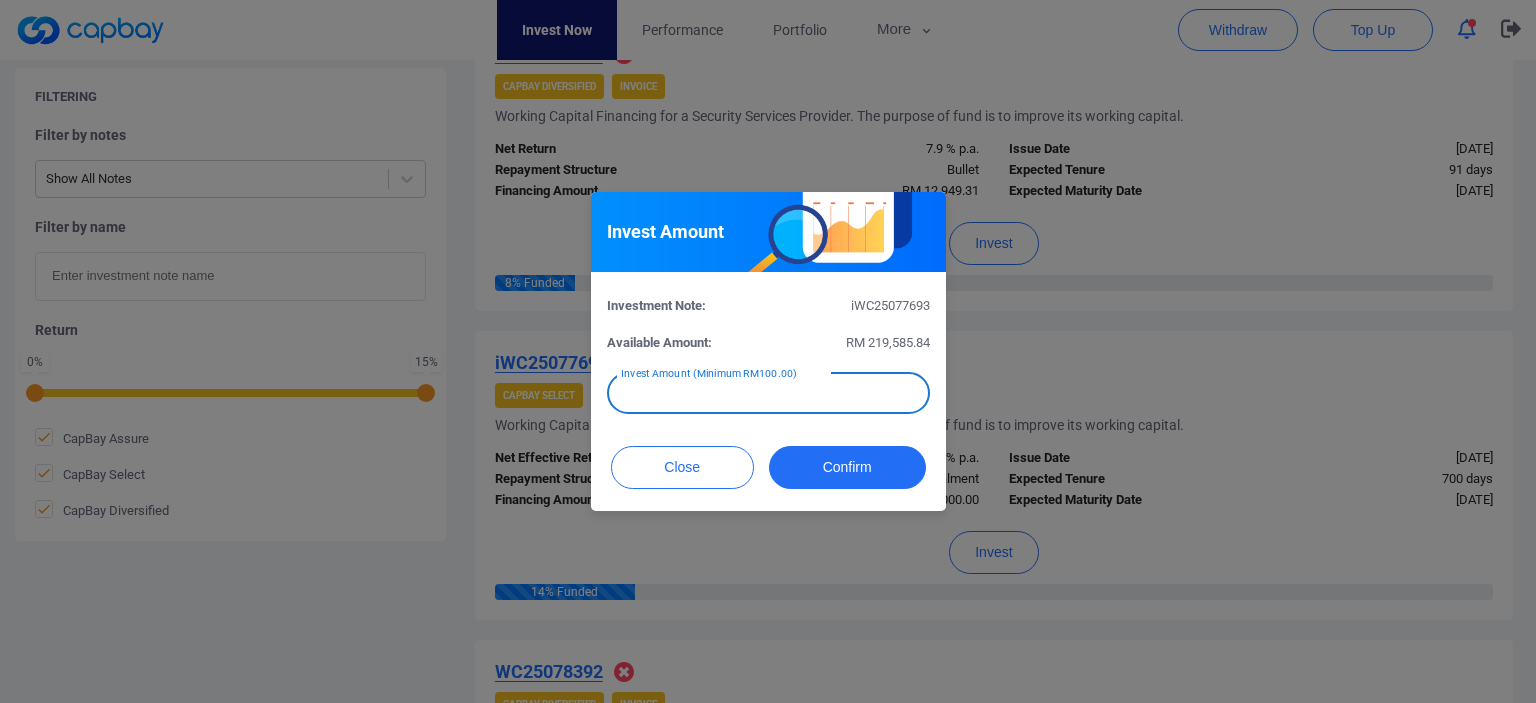 click at bounding box center (768, 393) 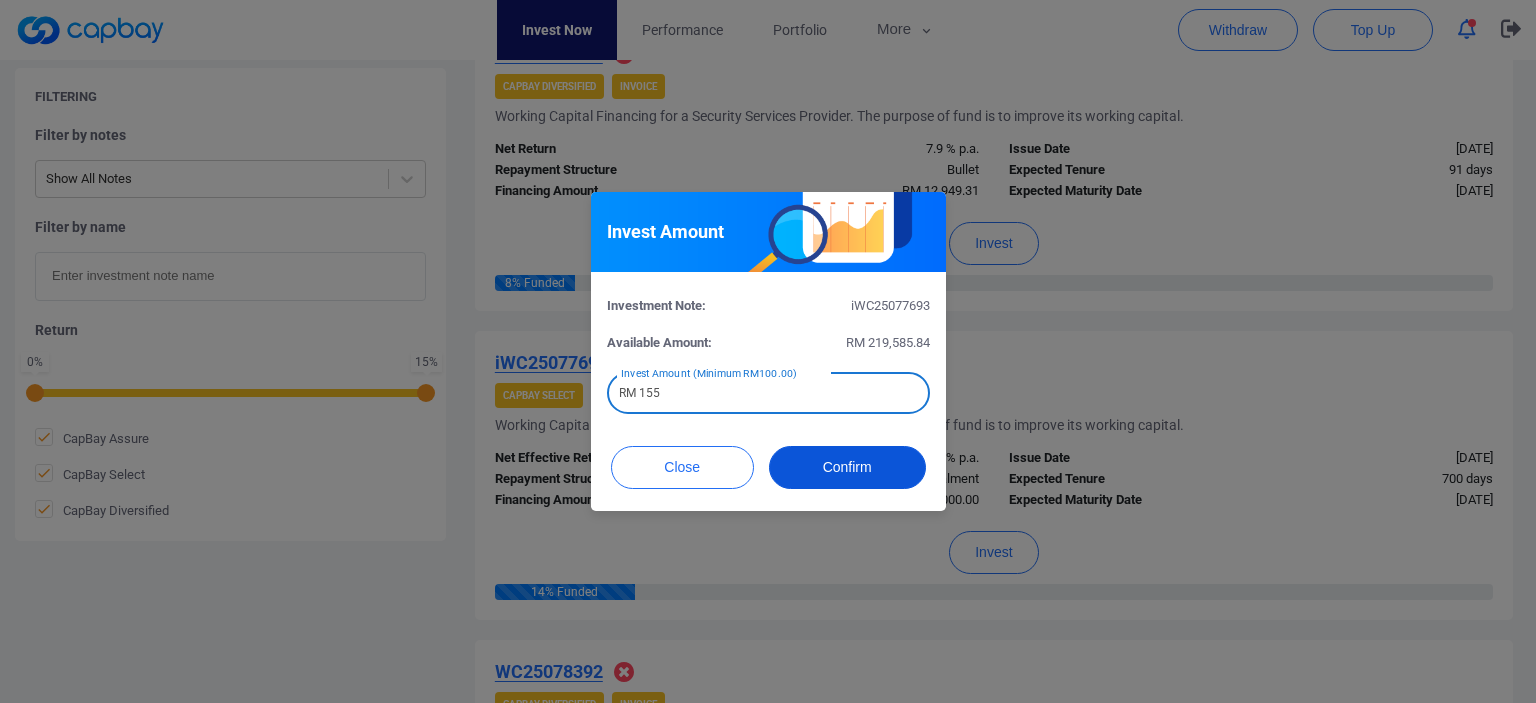 type on "RM 155" 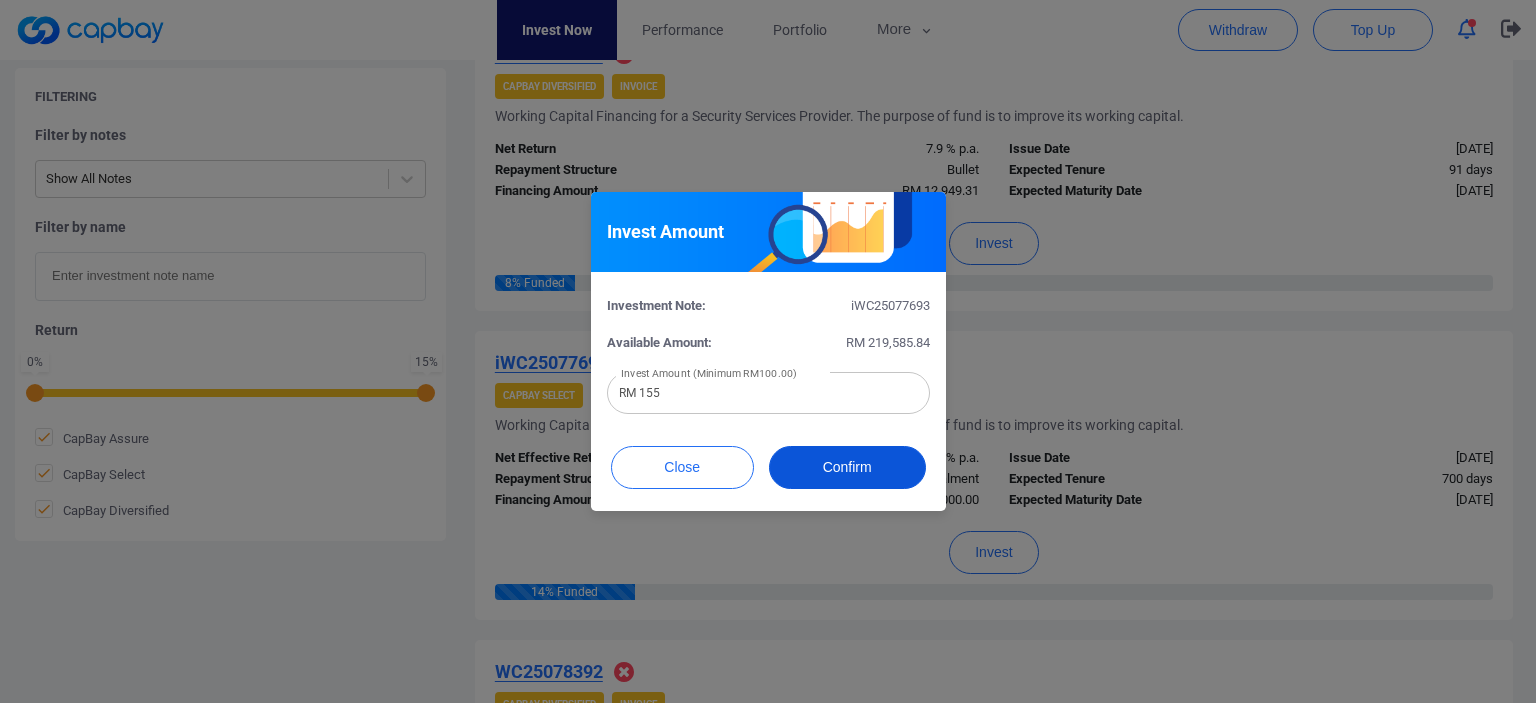 click on "Confirm" at bounding box center [847, 467] 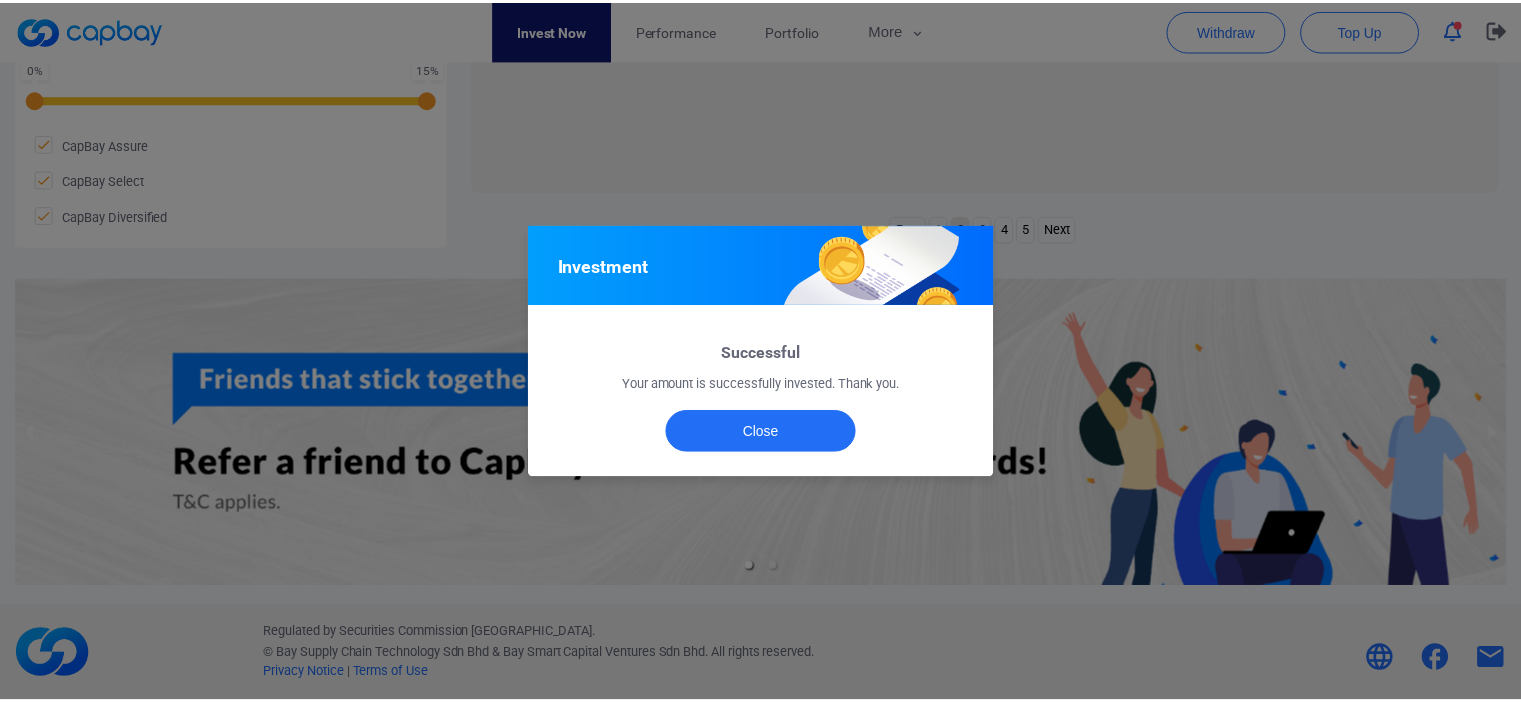 scroll, scrollTop: 998, scrollLeft: 0, axis: vertical 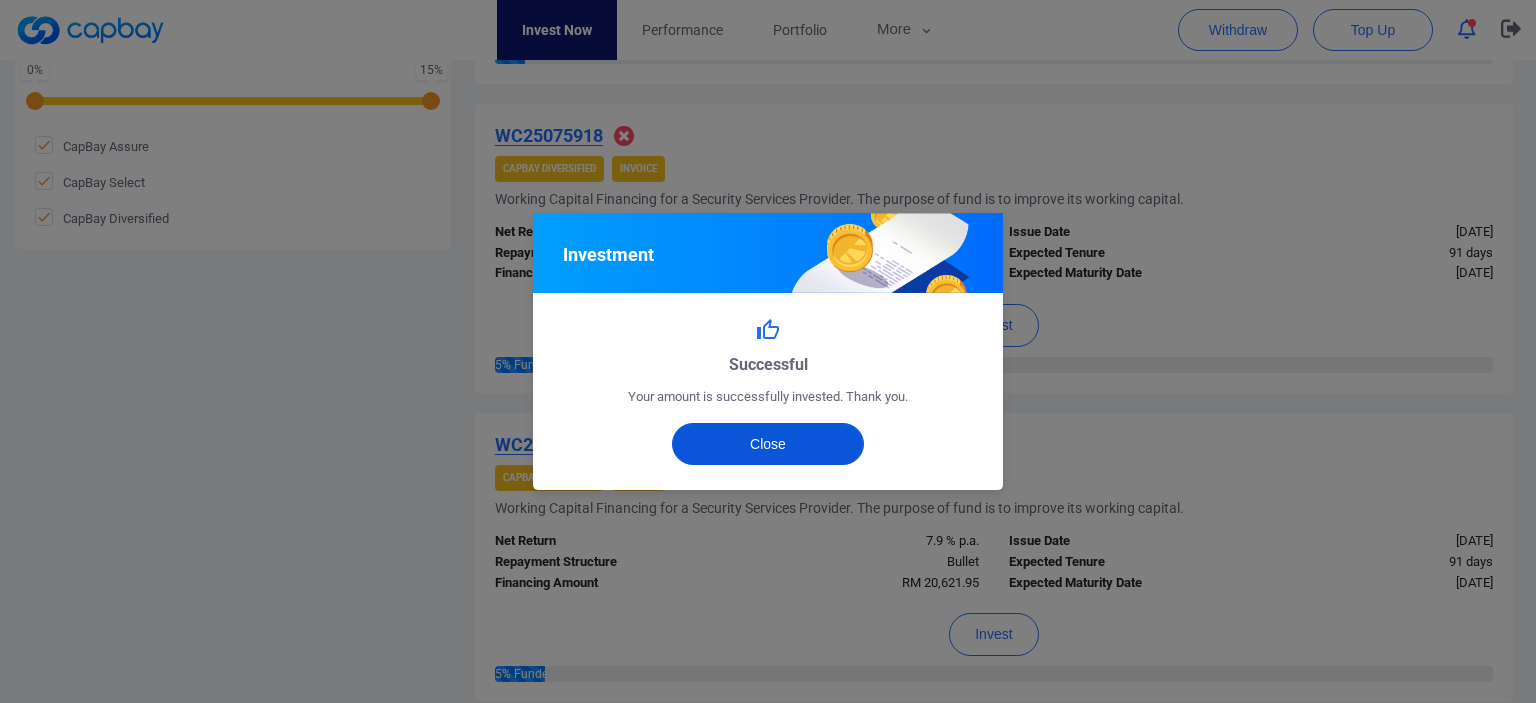 click on "Close" at bounding box center [768, 444] 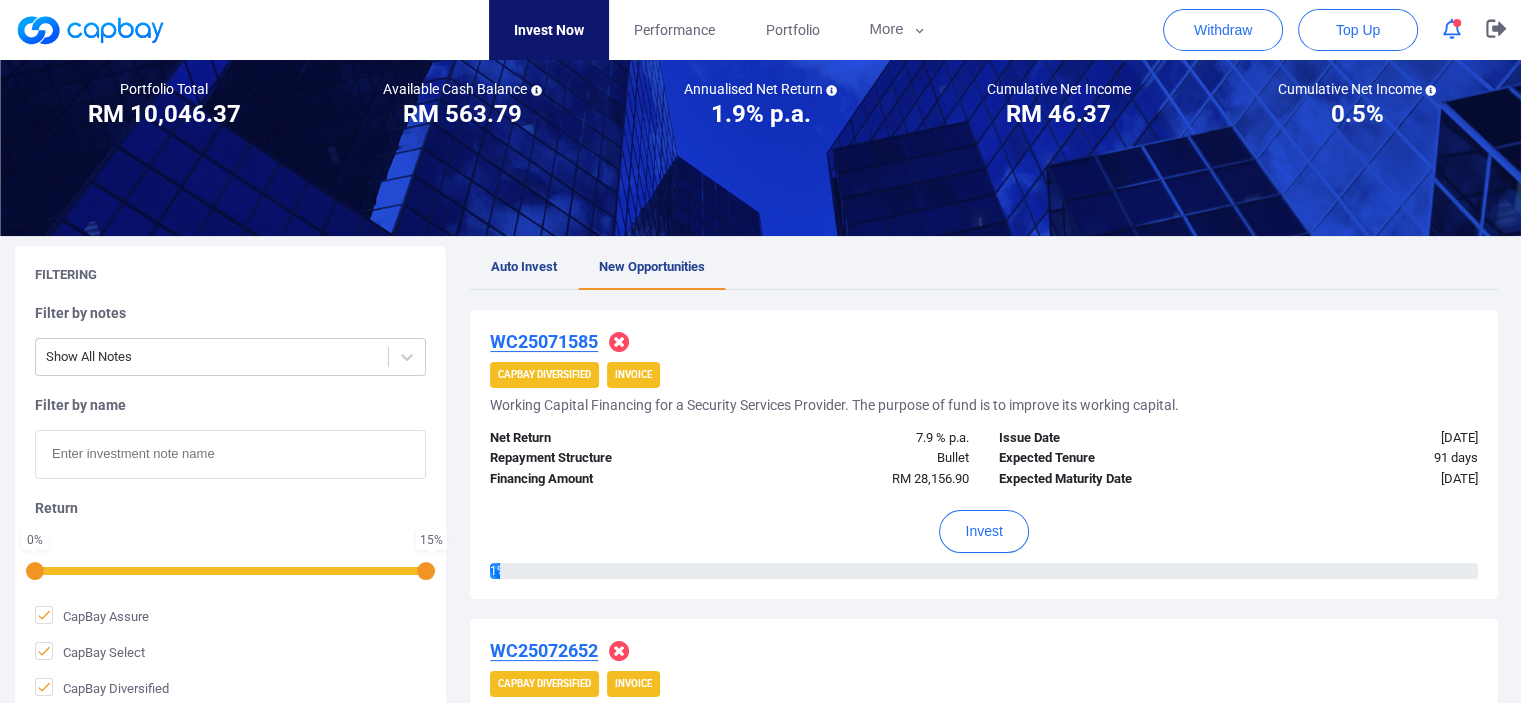 scroll, scrollTop: 176, scrollLeft: 0, axis: vertical 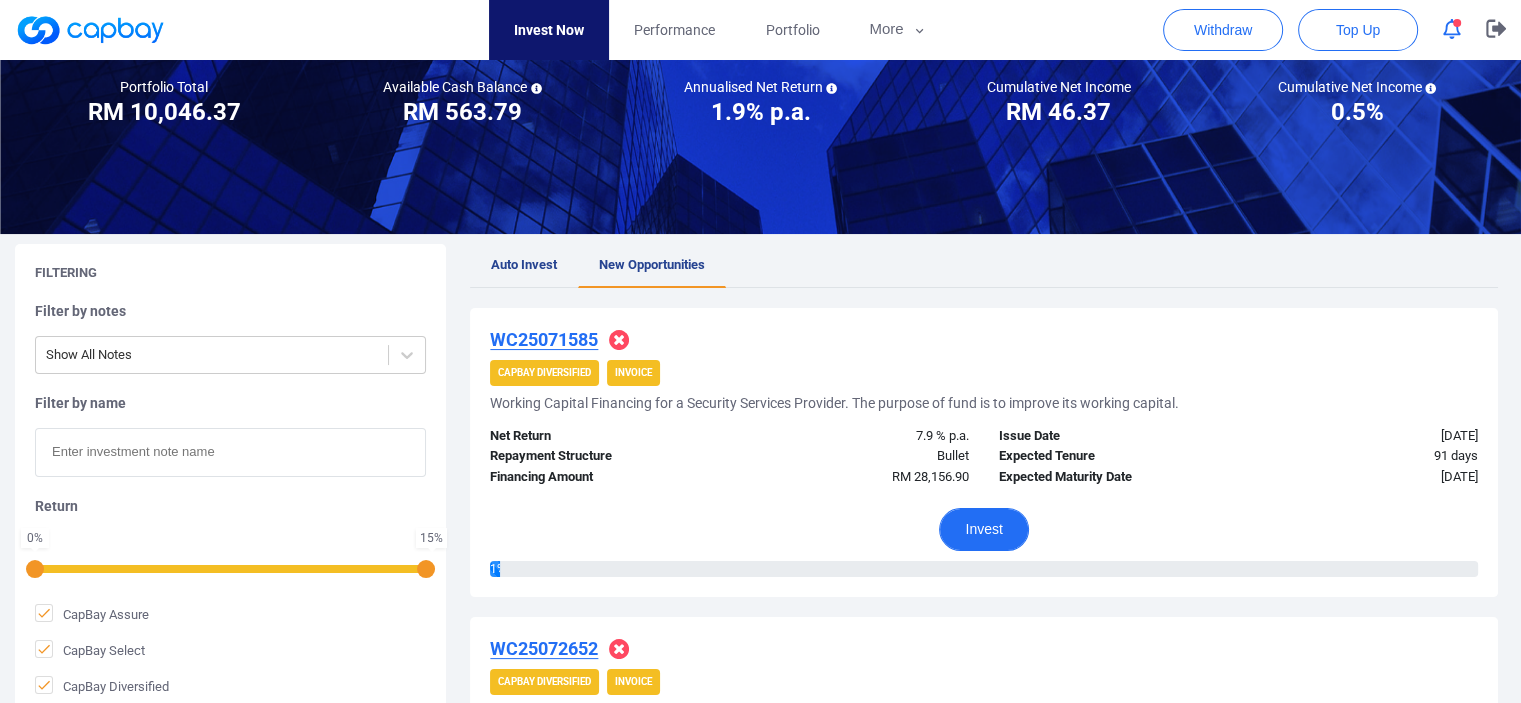 click on "Invest" at bounding box center [983, 529] 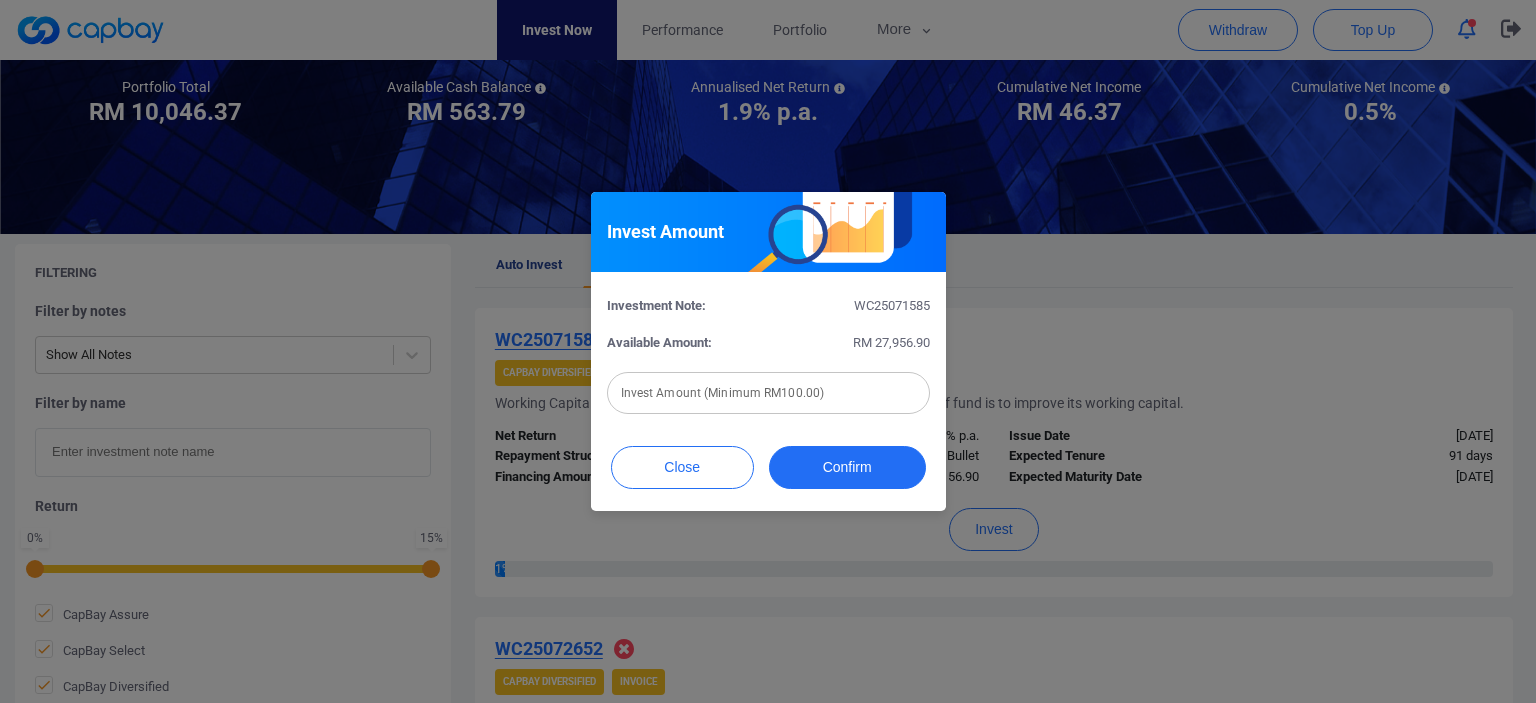 click at bounding box center [768, 393] 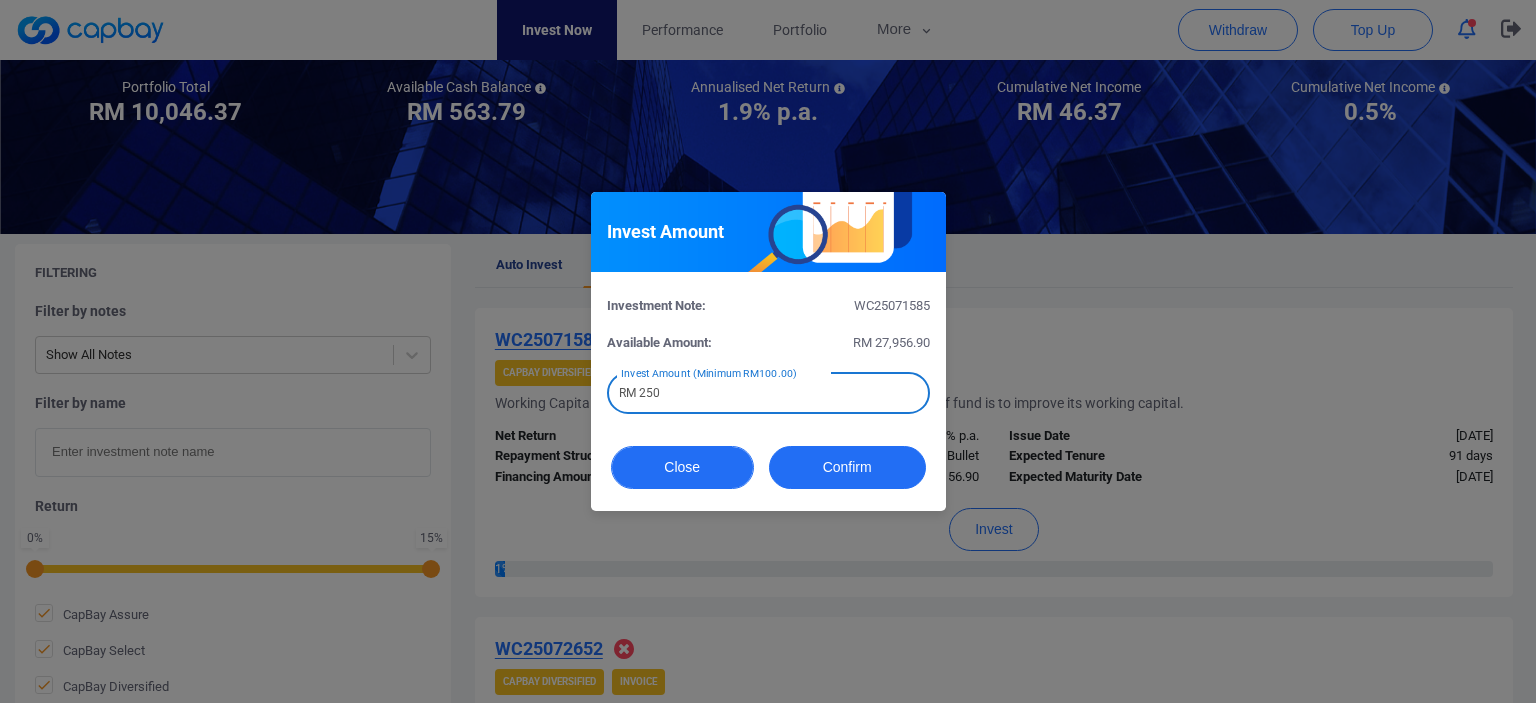 type on "RM 250" 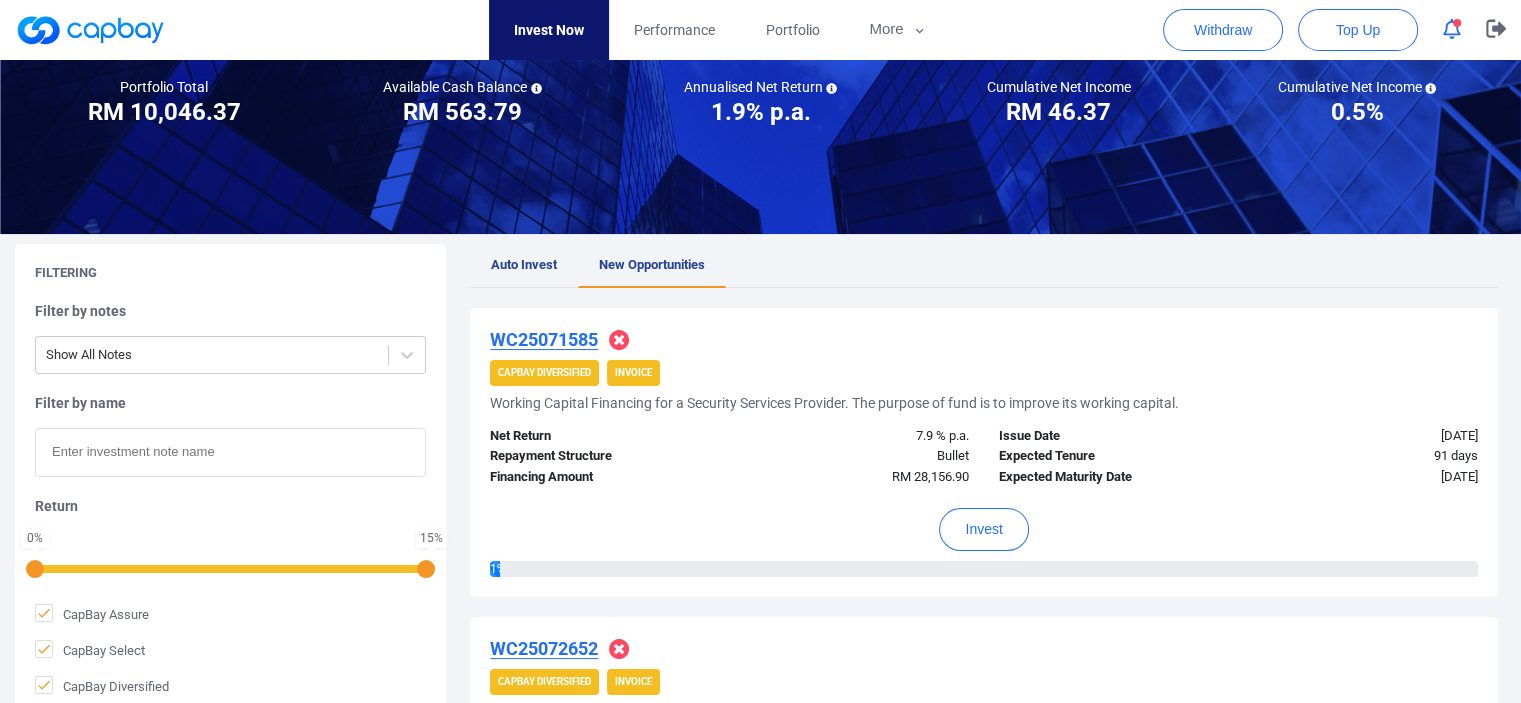 click on "WC25071585" at bounding box center [544, 339] 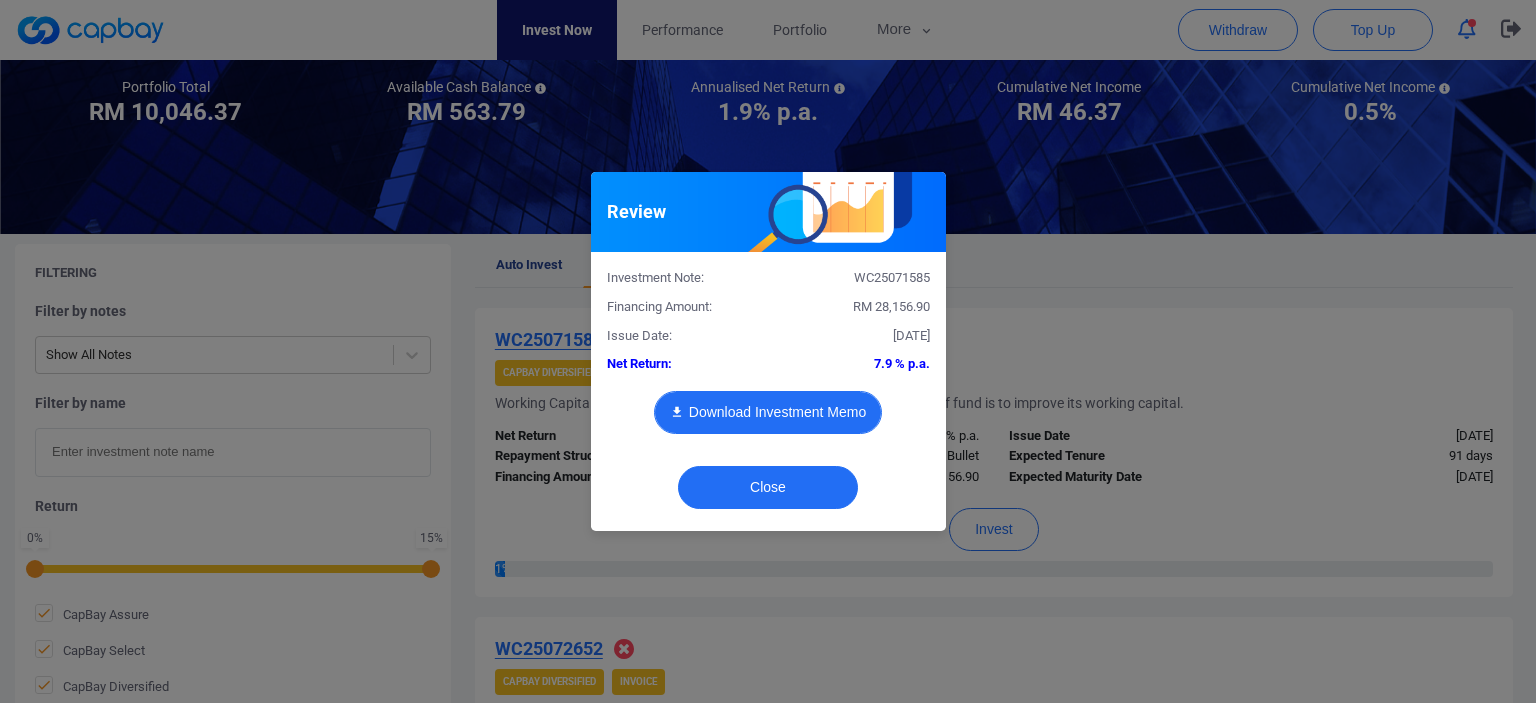 click on "Download Investment Memo" at bounding box center (768, 412) 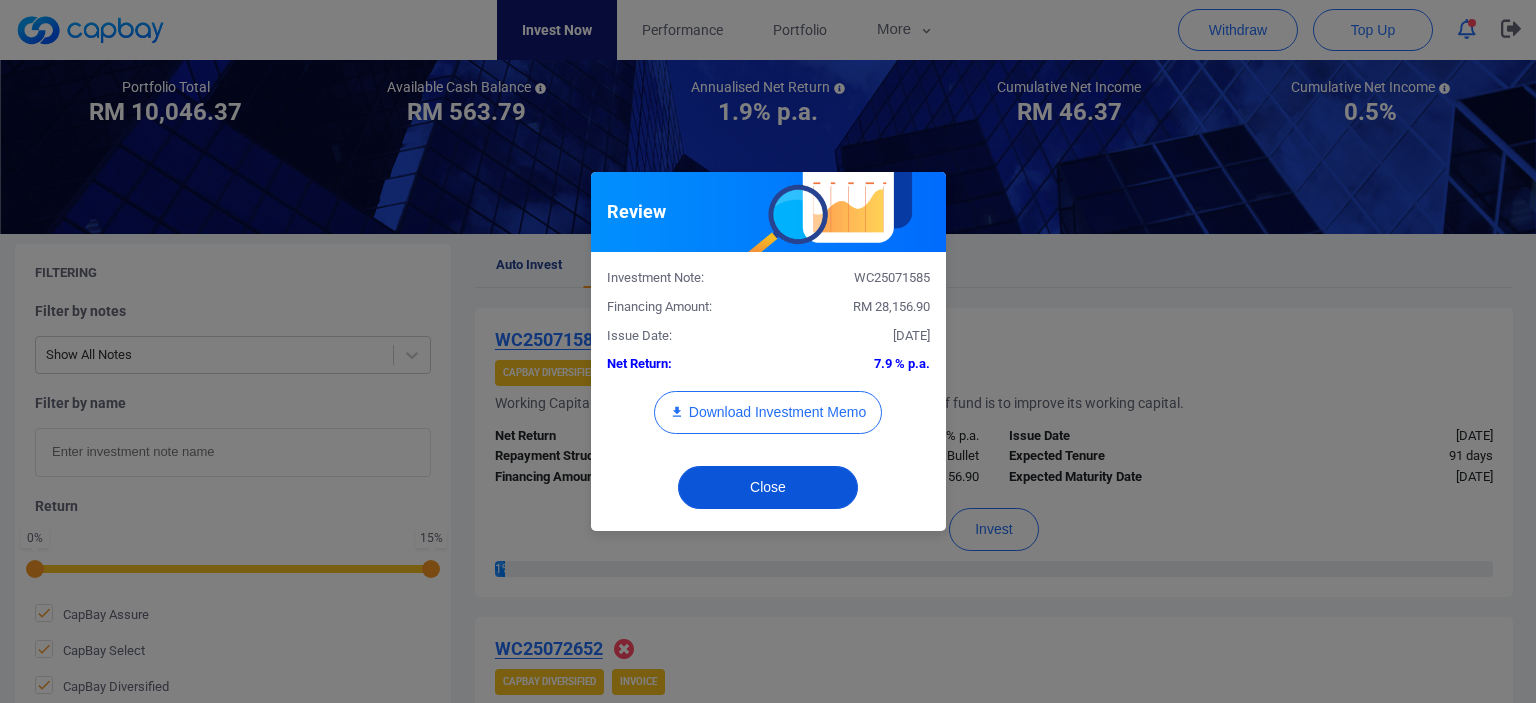 click on "Close" at bounding box center (768, 487) 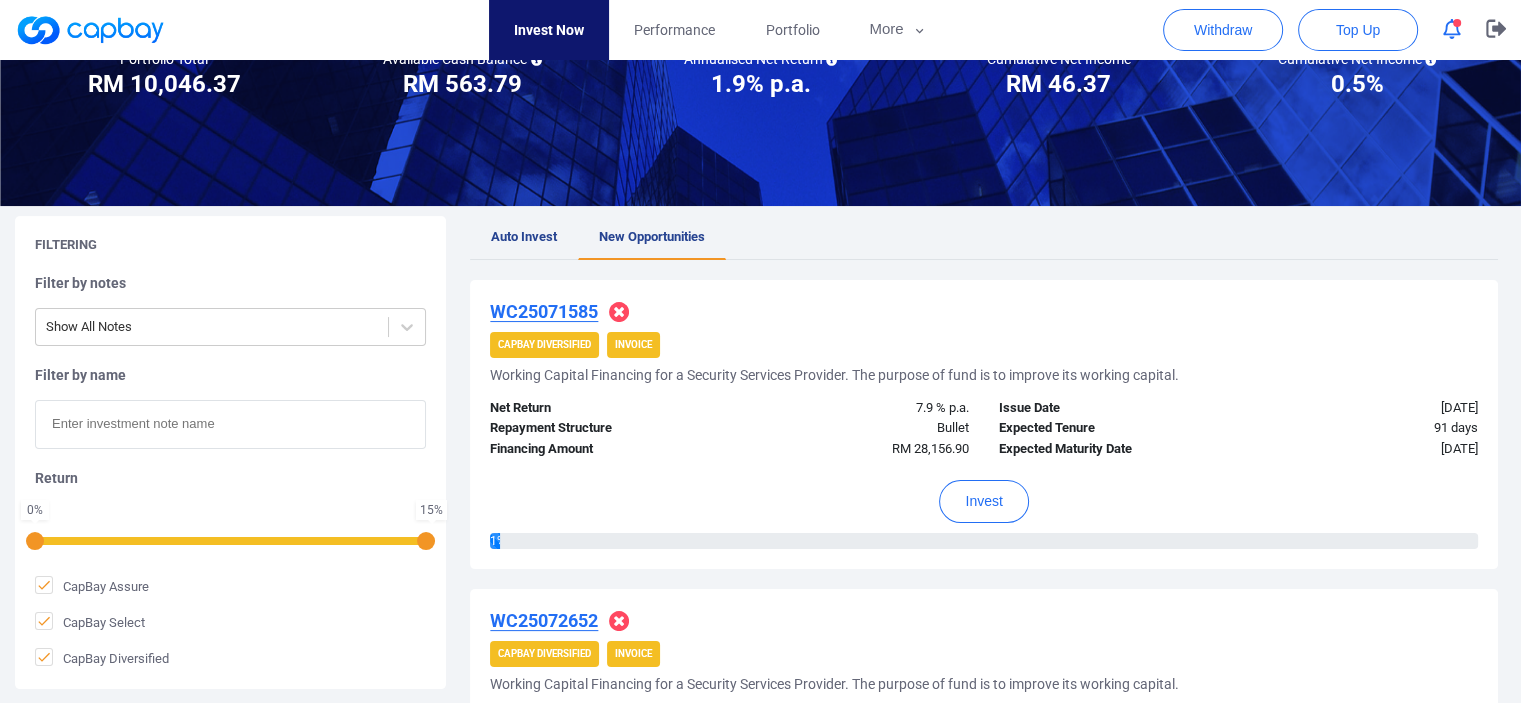 scroll, scrollTop: 212, scrollLeft: 0, axis: vertical 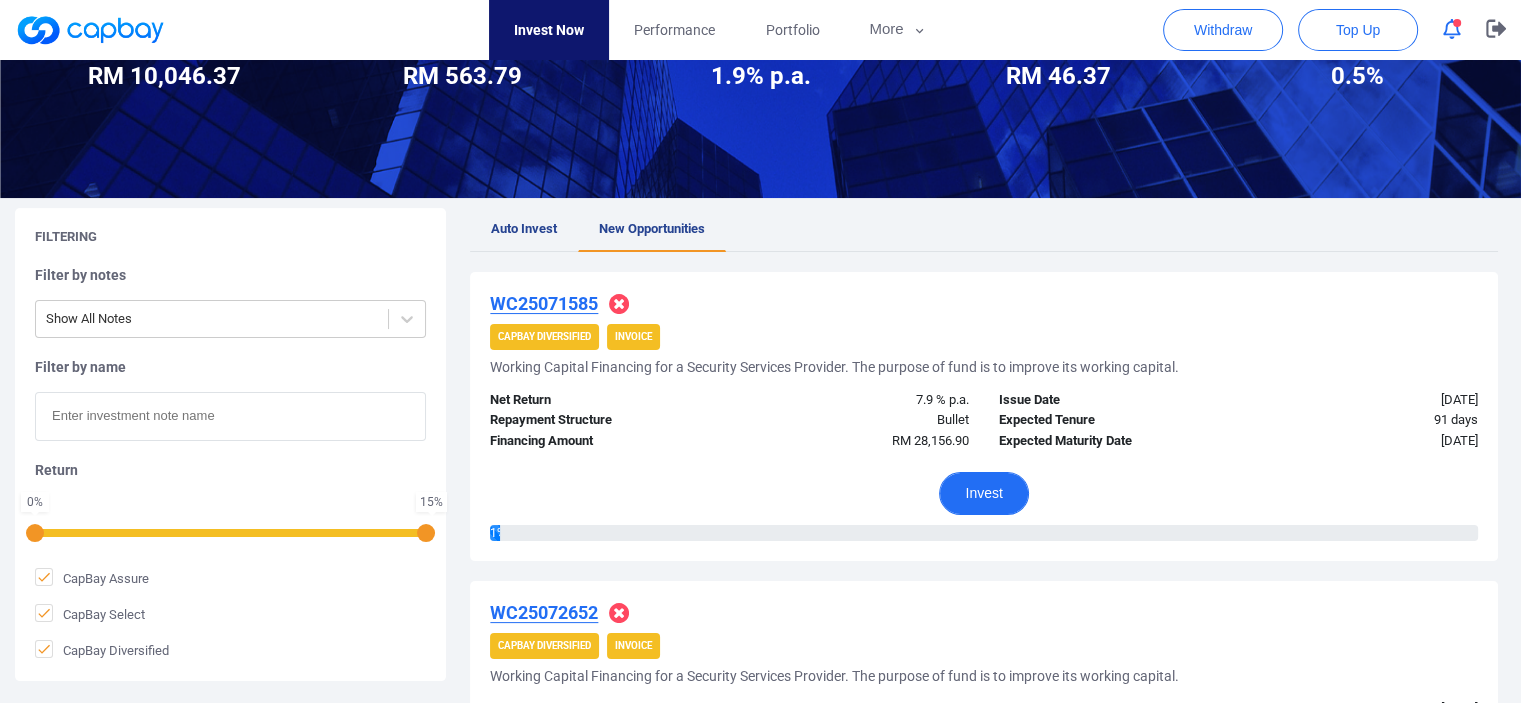 click on "Invest" at bounding box center (983, 493) 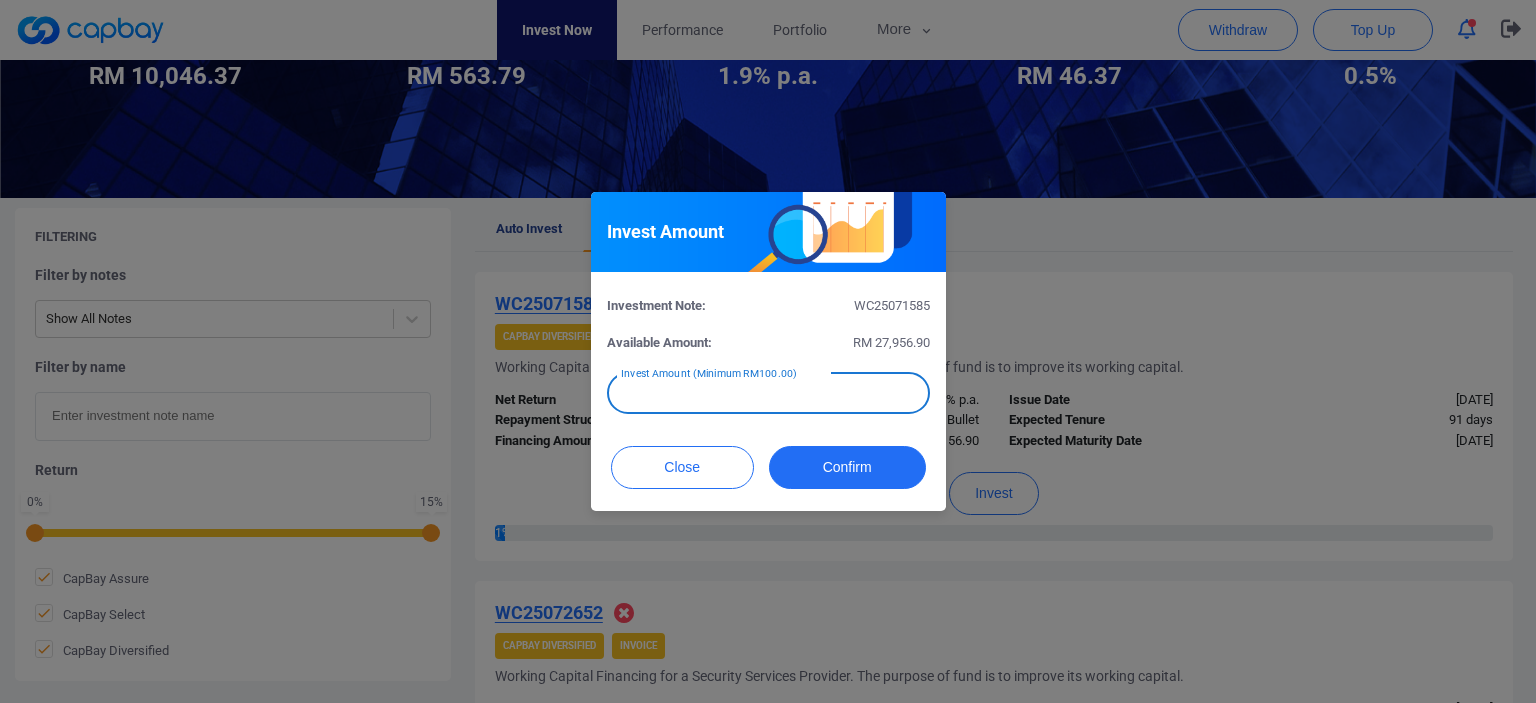click at bounding box center [768, 393] 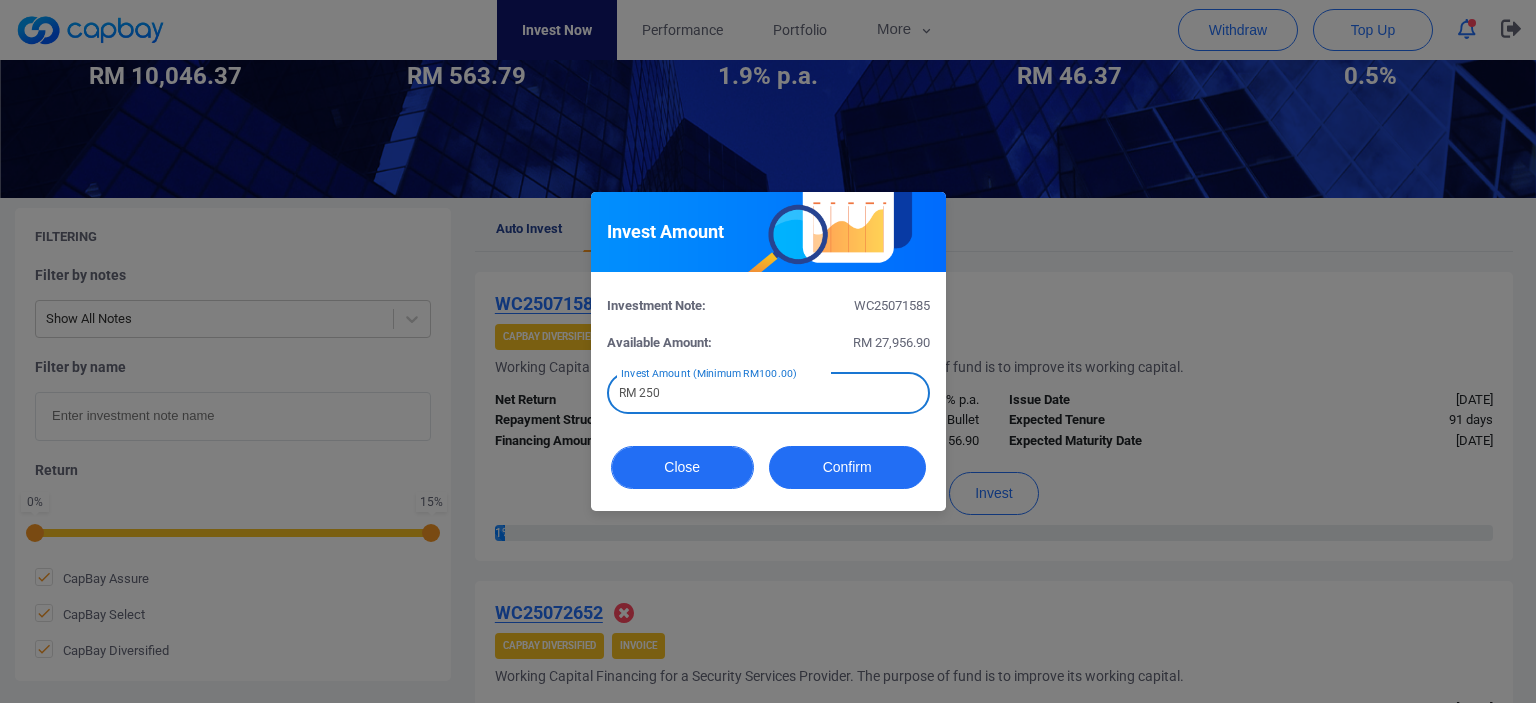 type on "RM 250" 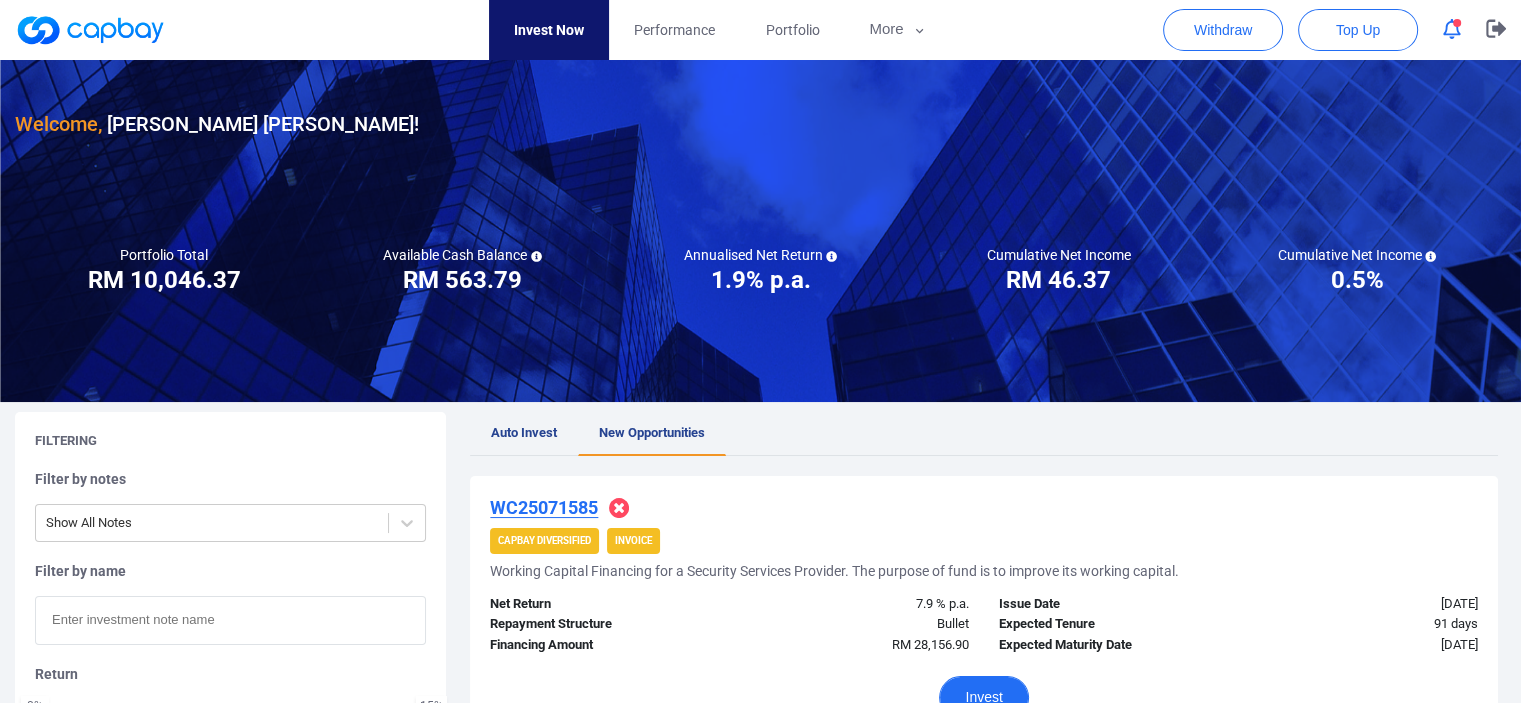 scroll, scrollTop: 0, scrollLeft: 0, axis: both 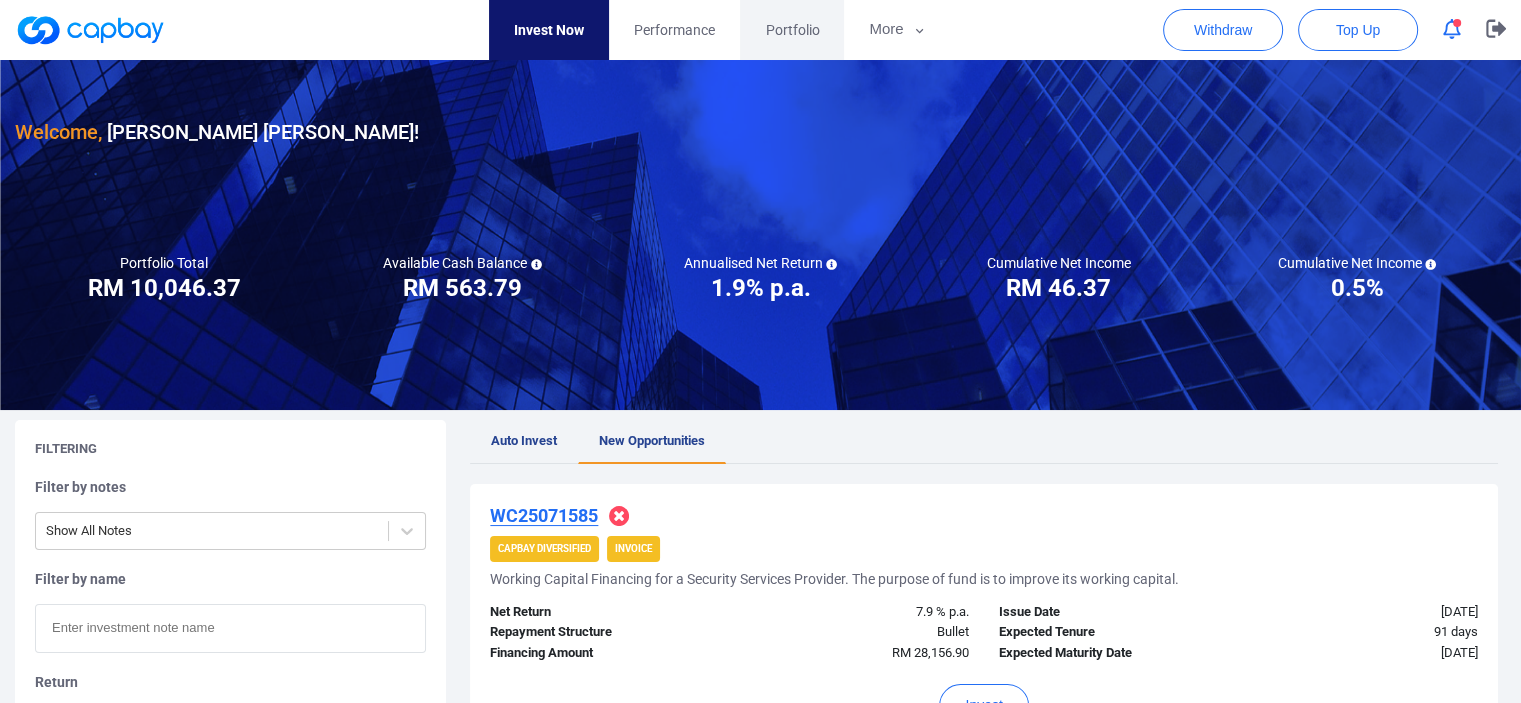 click on "Portfolio" at bounding box center (792, 30) 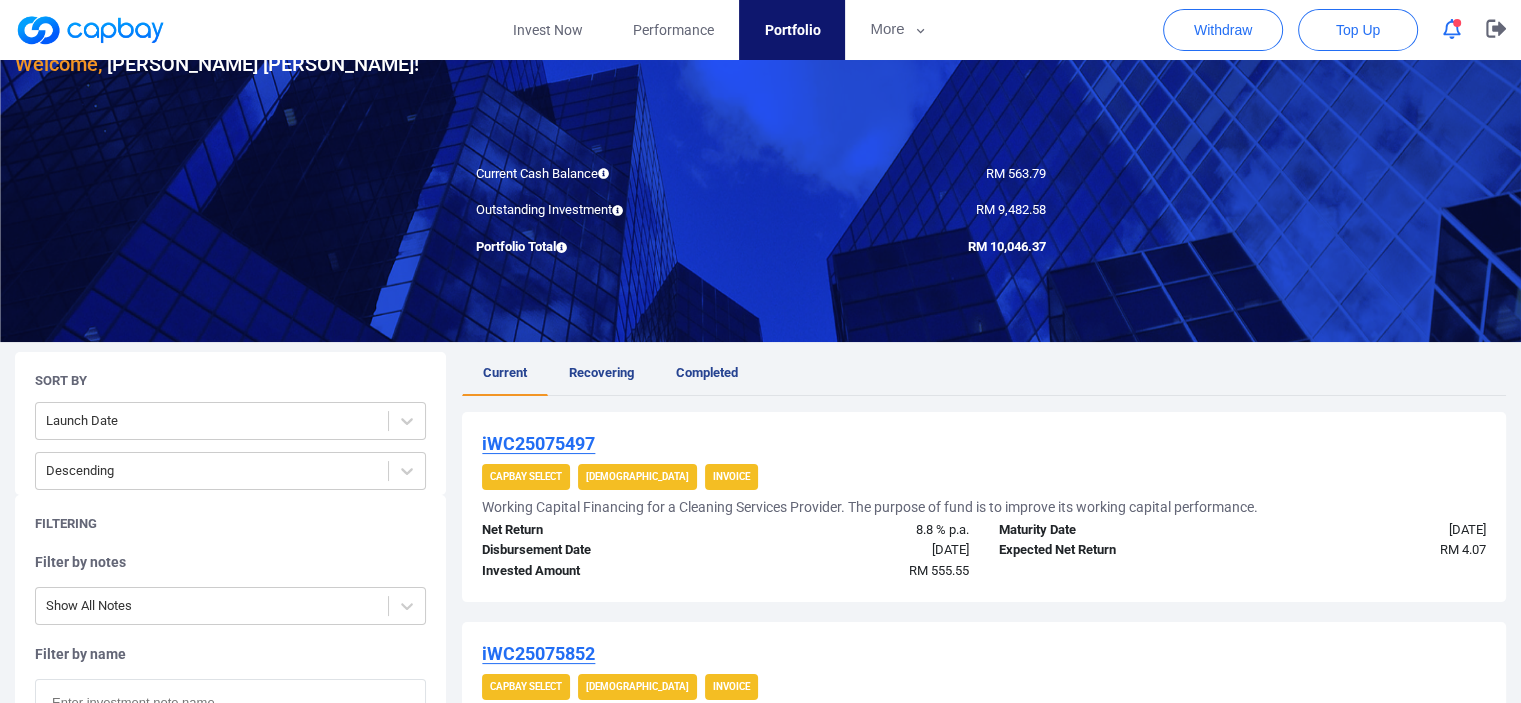 scroll, scrollTop: 100, scrollLeft: 0, axis: vertical 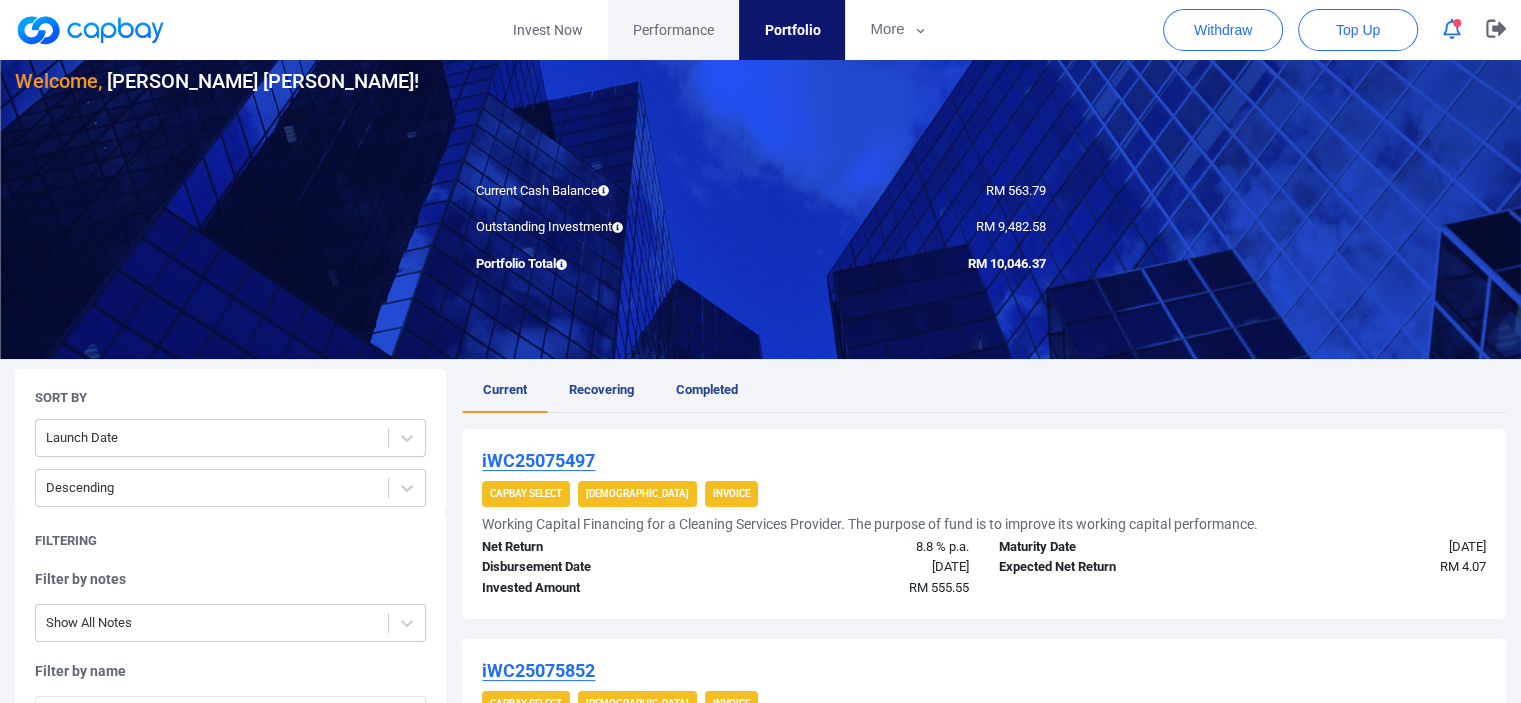 click on "Performance" at bounding box center [673, 30] 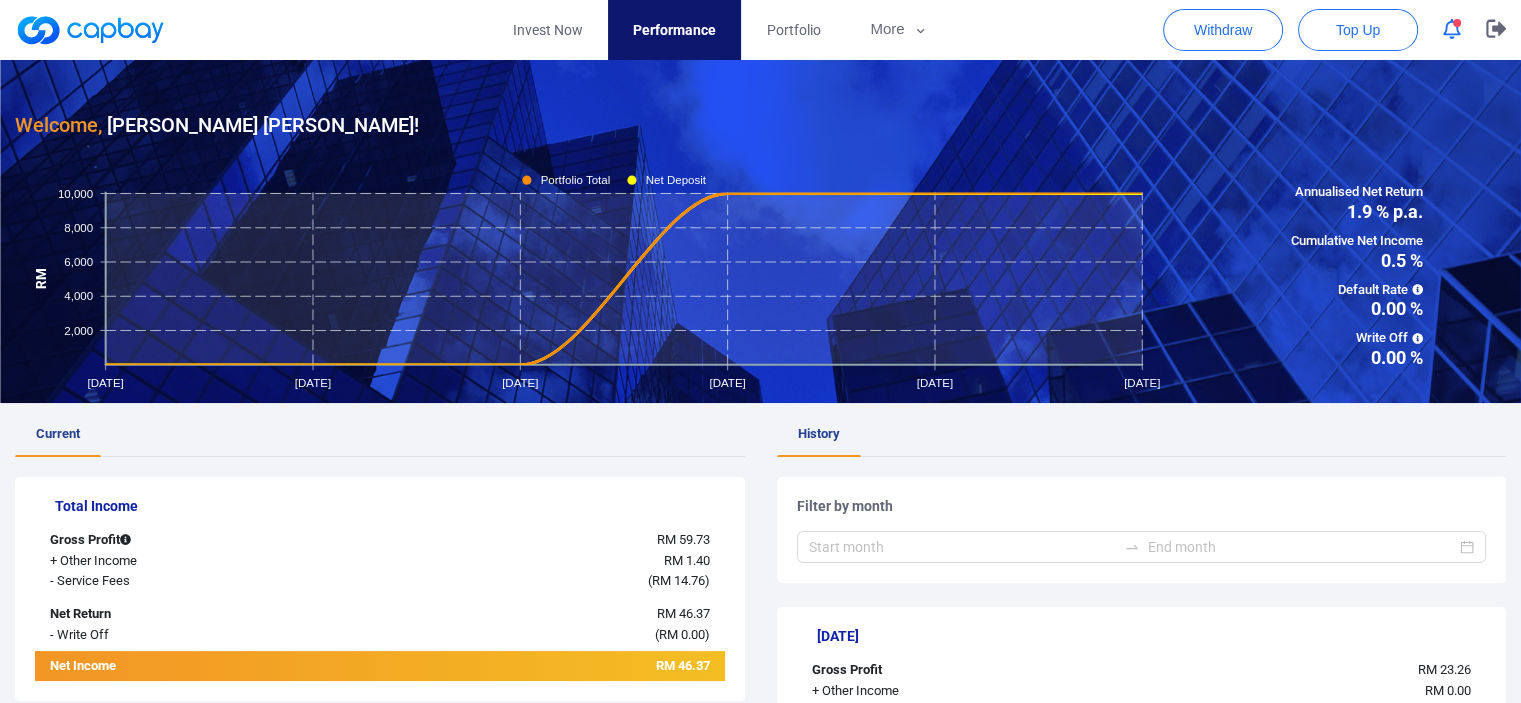 scroll, scrollTop: 1, scrollLeft: 0, axis: vertical 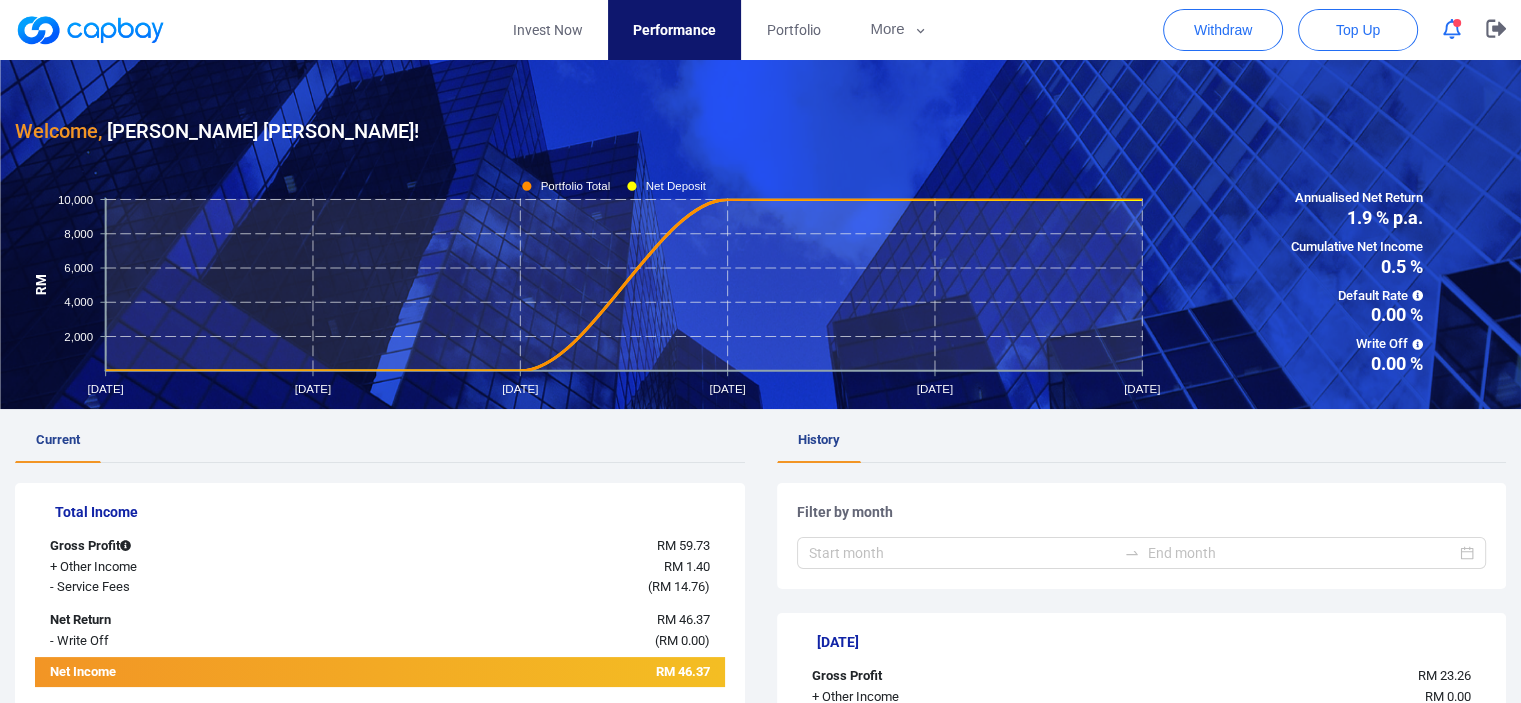 click at bounding box center (1452, 29) 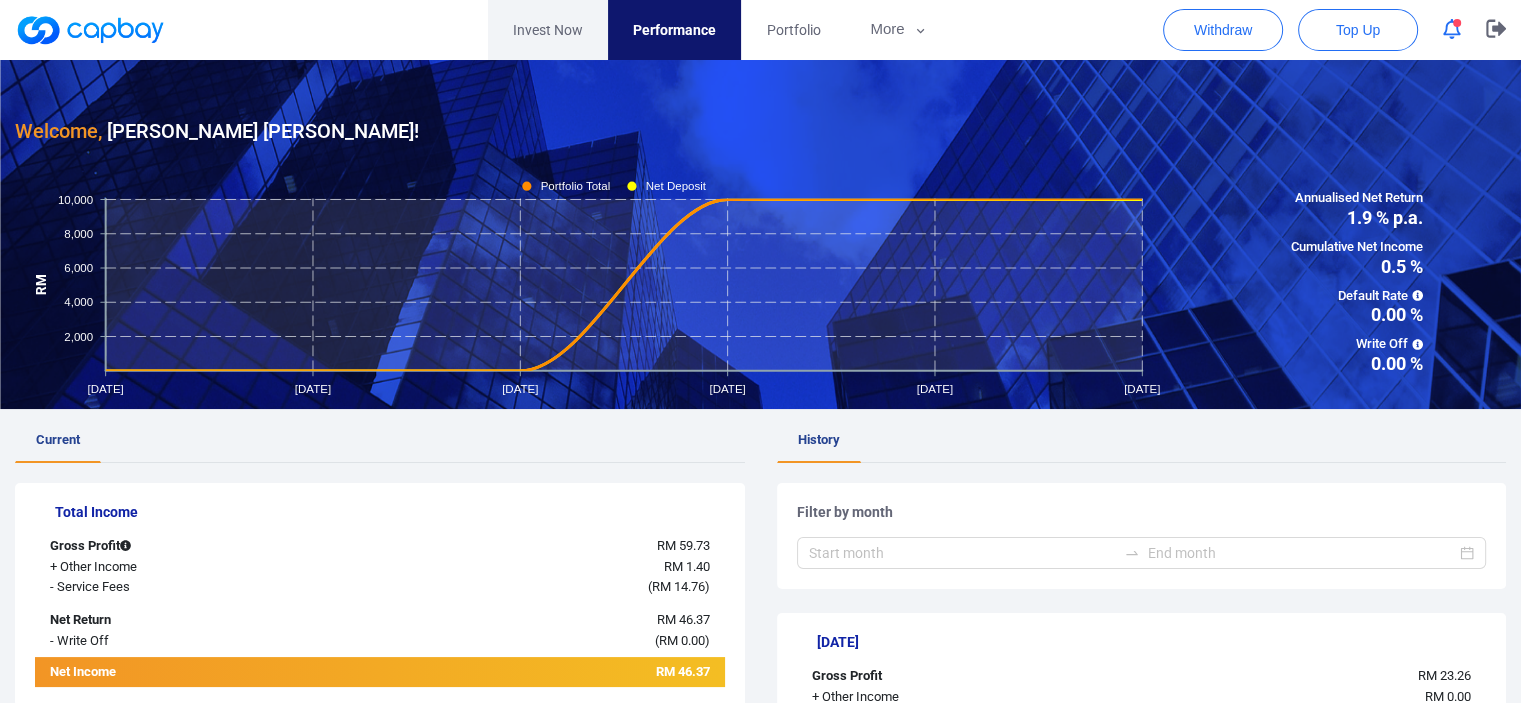 click on "Invest Now" at bounding box center [548, 30] 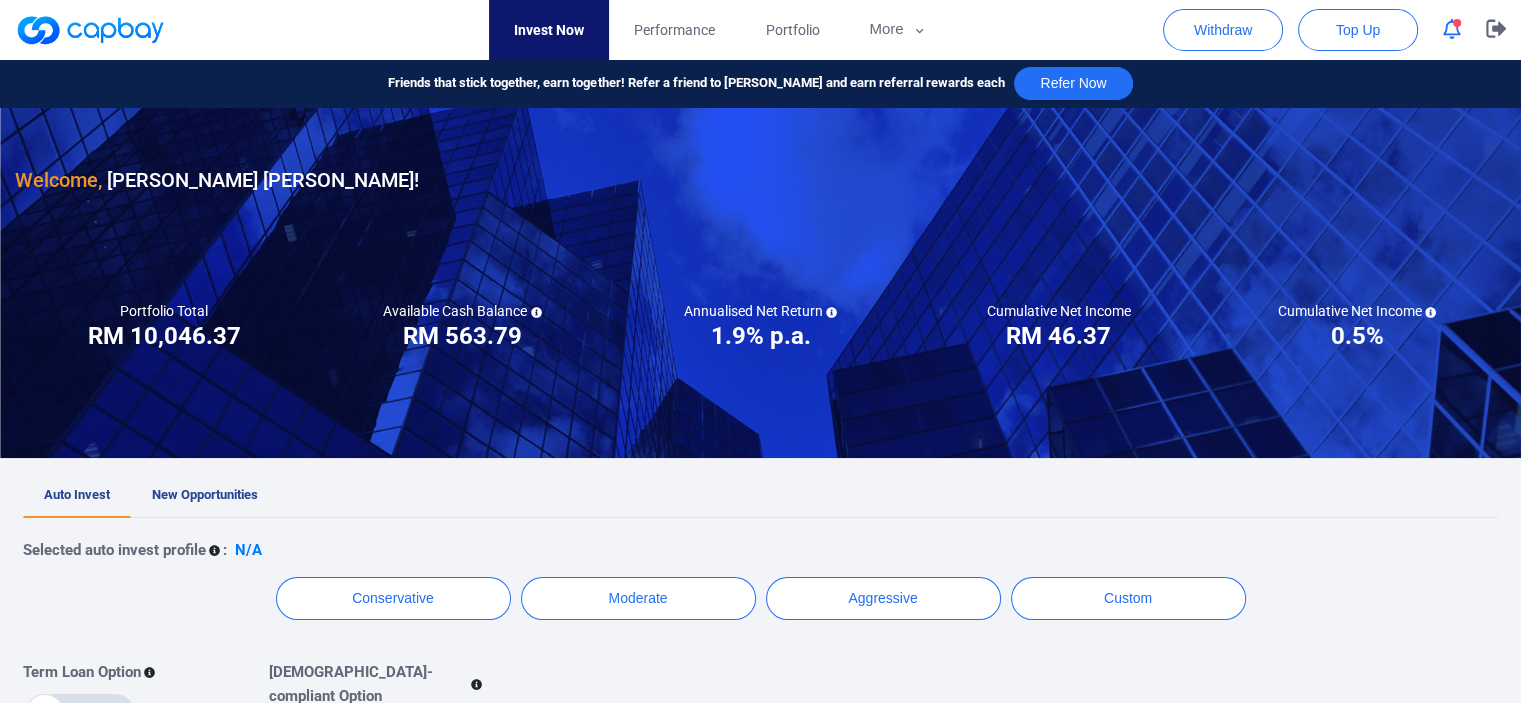 scroll, scrollTop: 0, scrollLeft: 0, axis: both 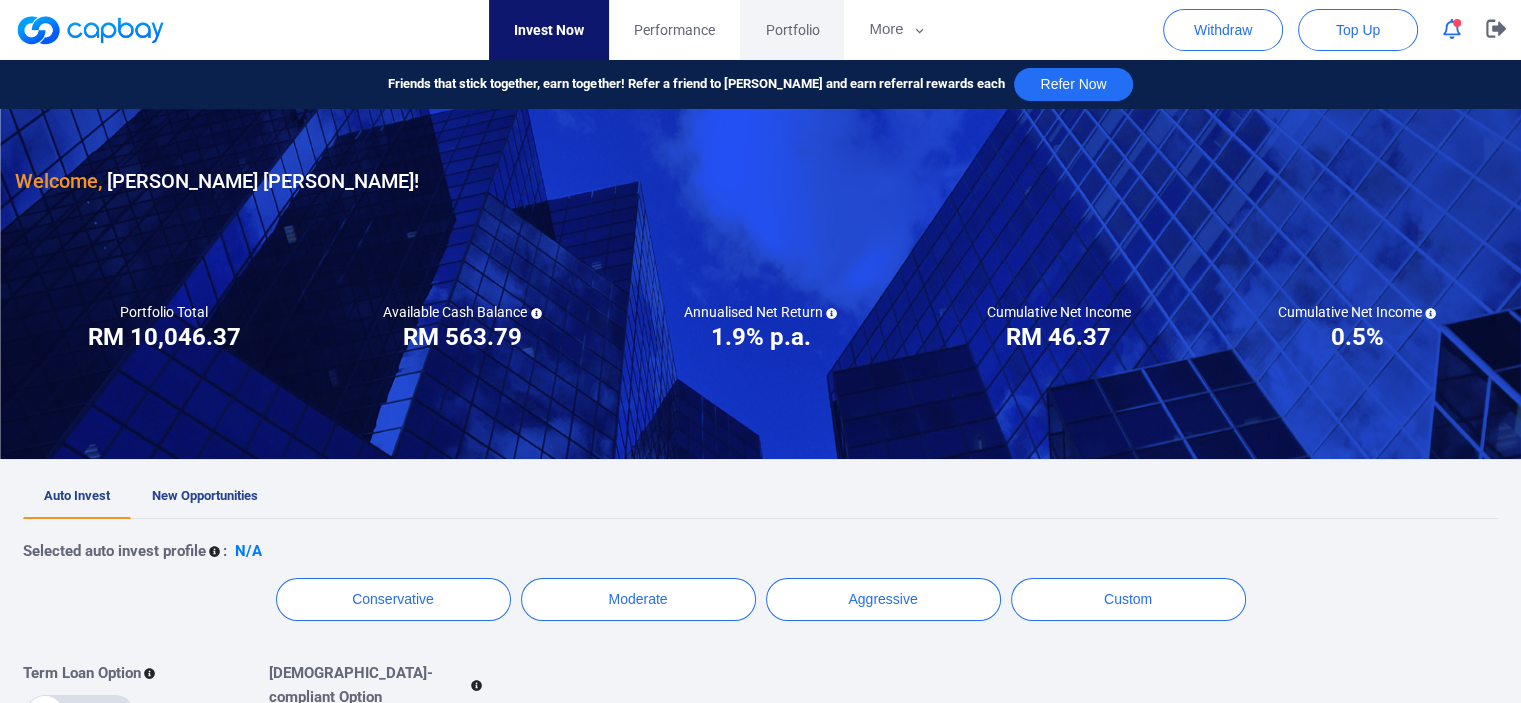 click on "Portfolio" at bounding box center (792, 30) 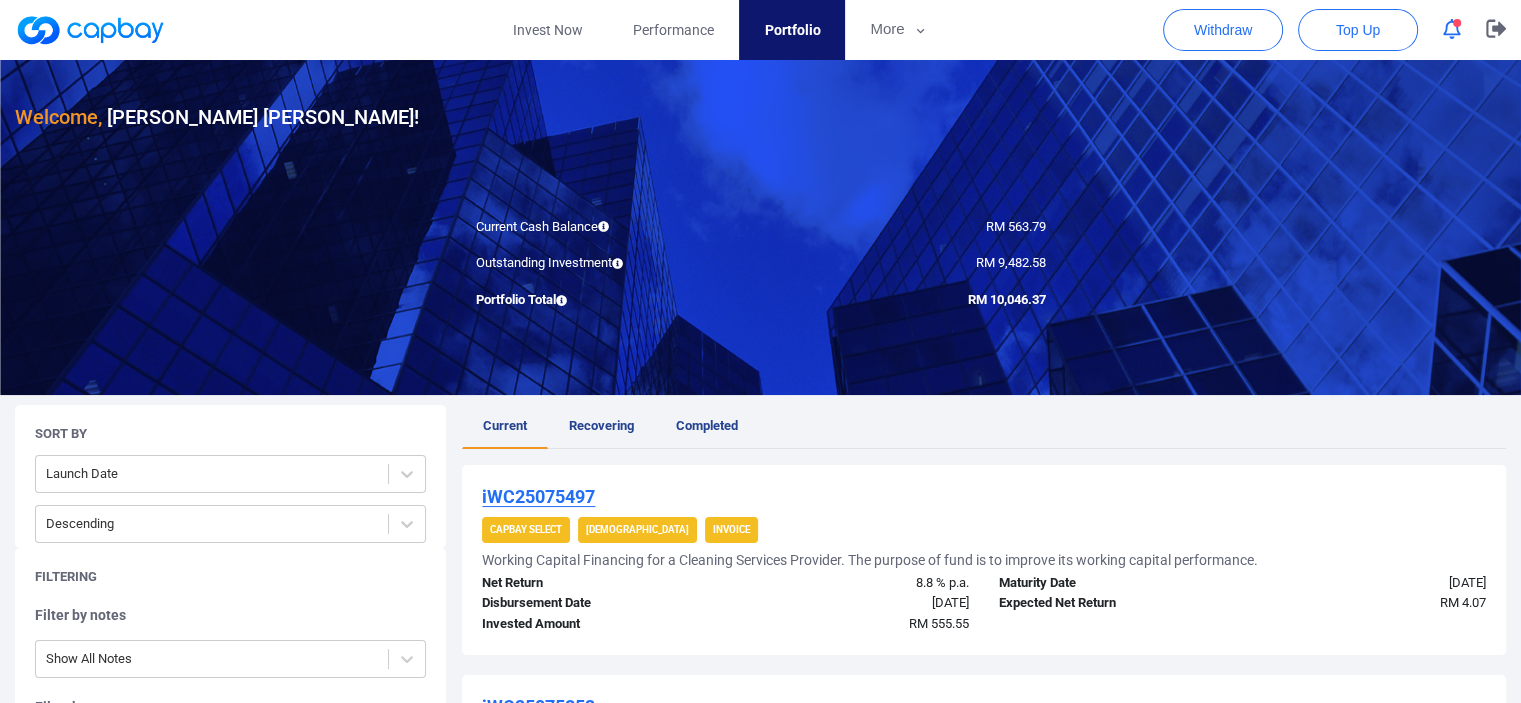 scroll, scrollTop: 100, scrollLeft: 0, axis: vertical 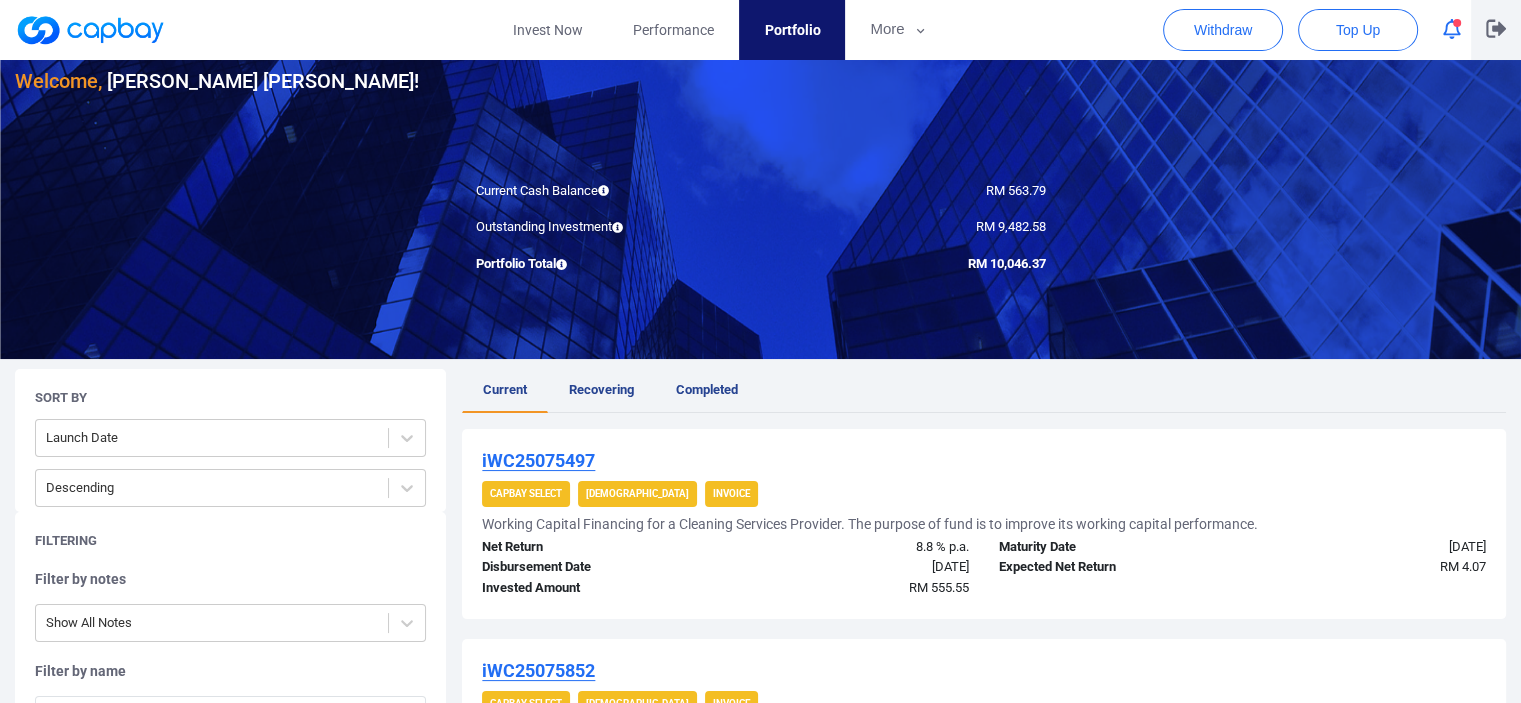 click 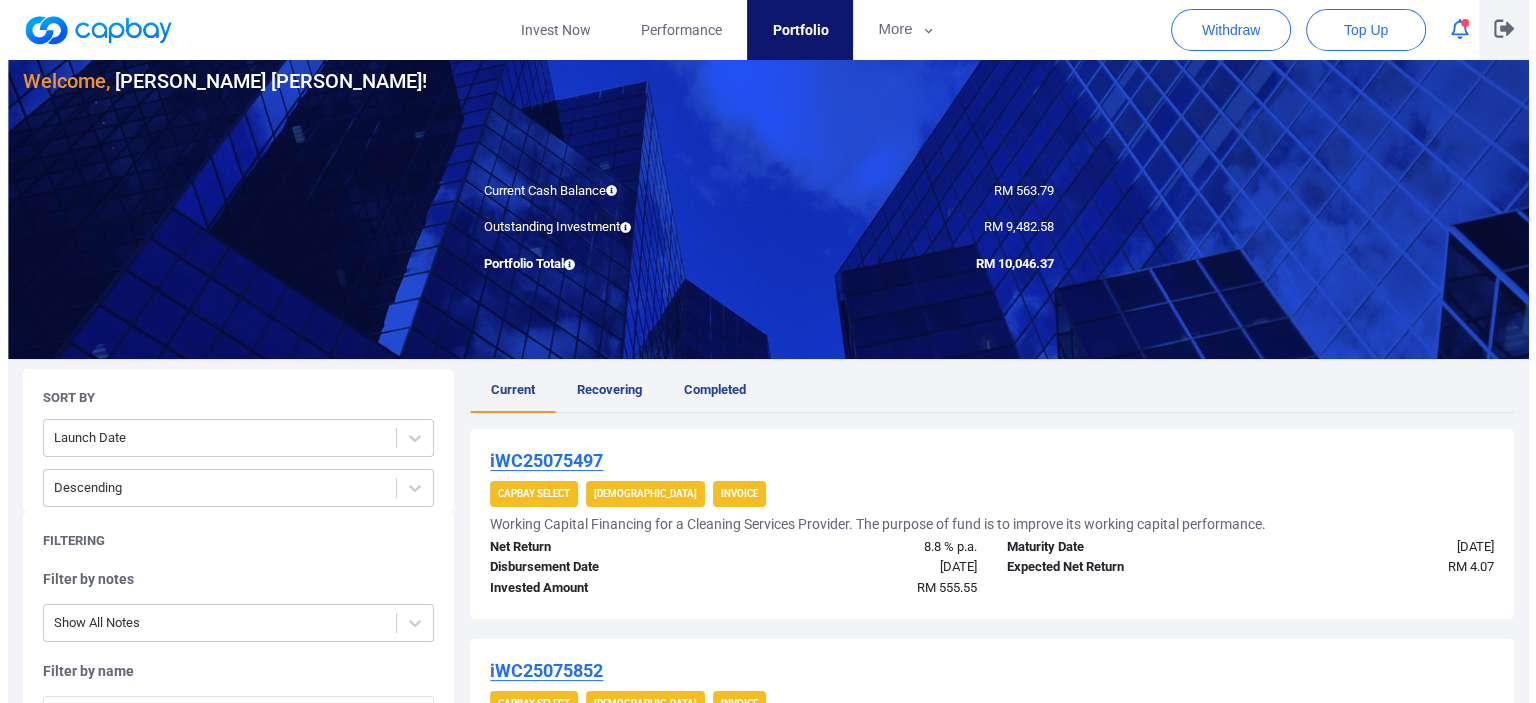 scroll, scrollTop: 0, scrollLeft: 0, axis: both 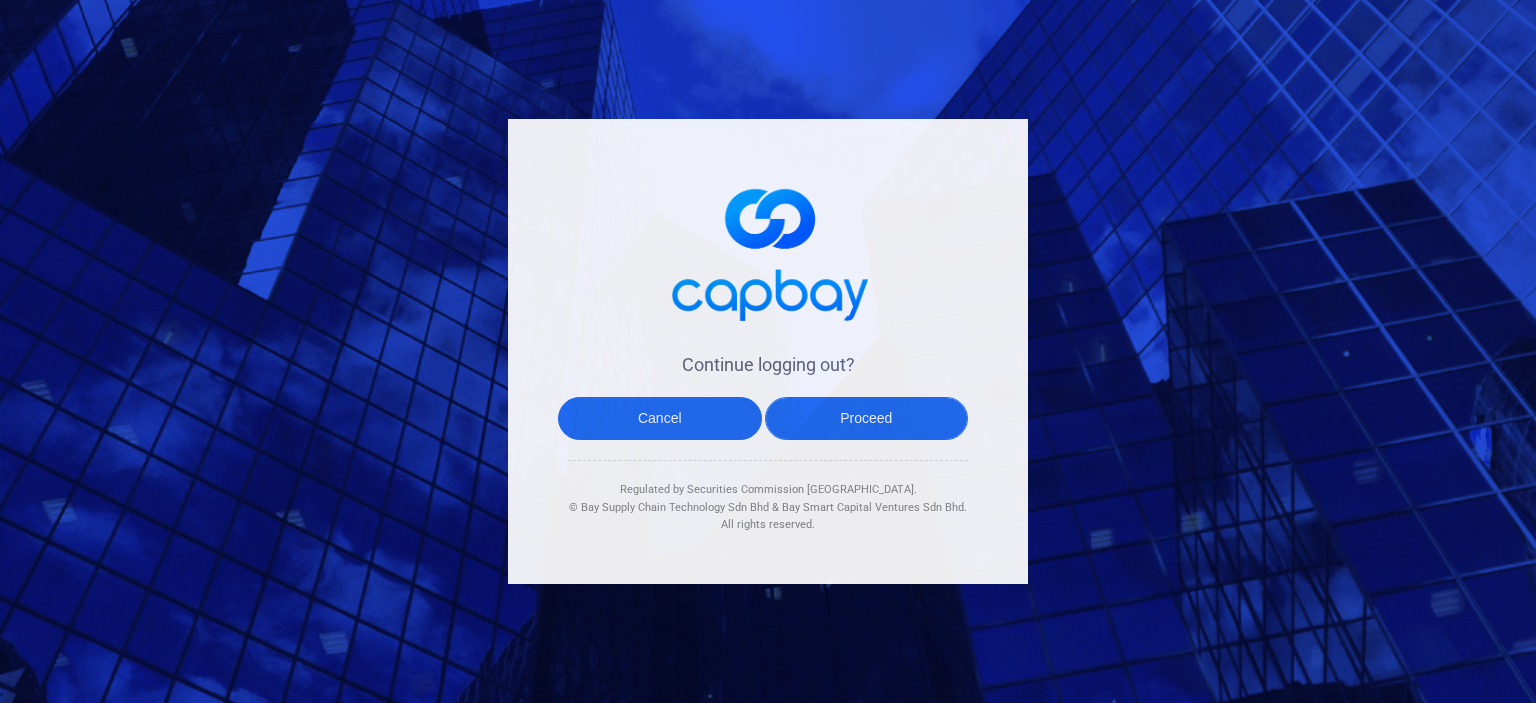 click on "Proceed" at bounding box center (867, 418) 